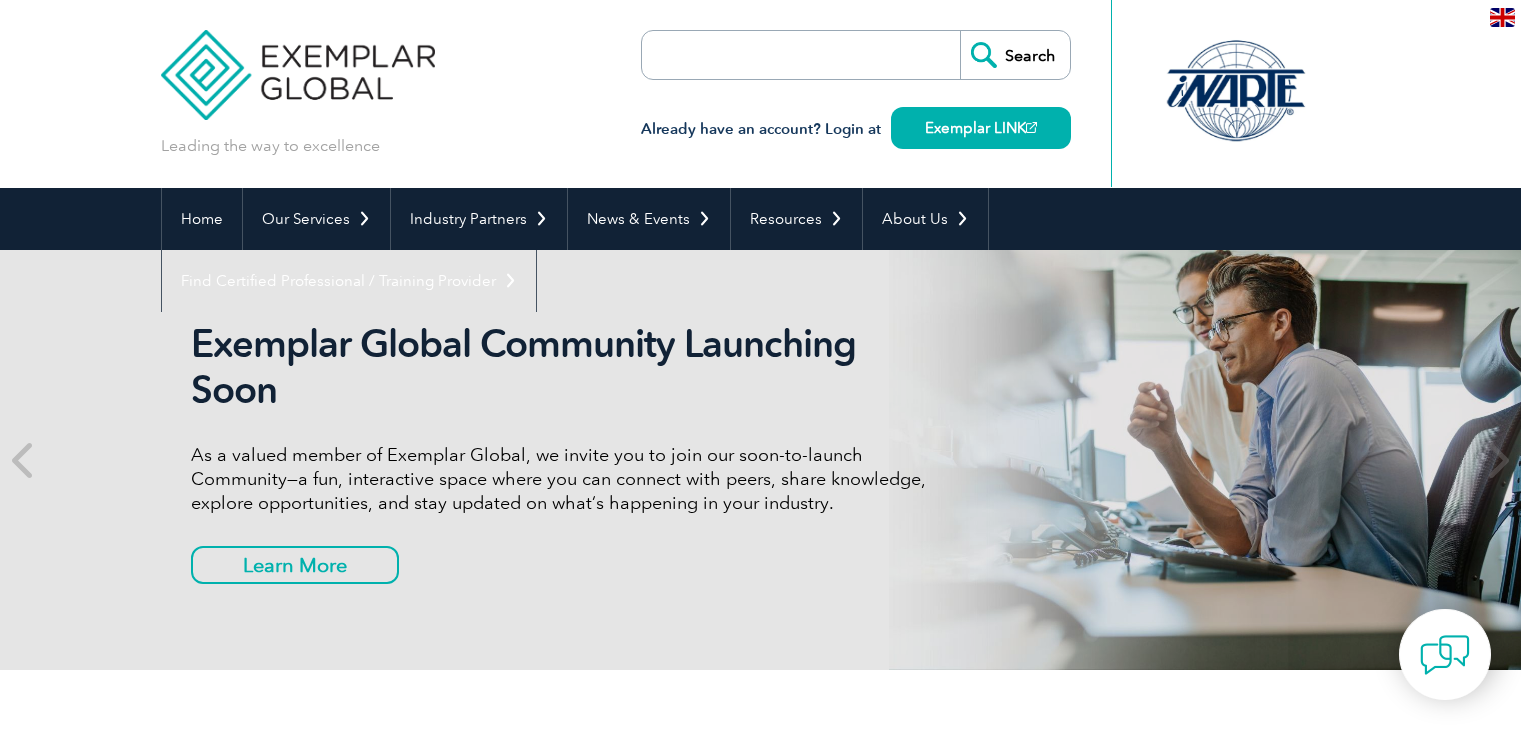 scroll, scrollTop: 0, scrollLeft: 0, axis: both 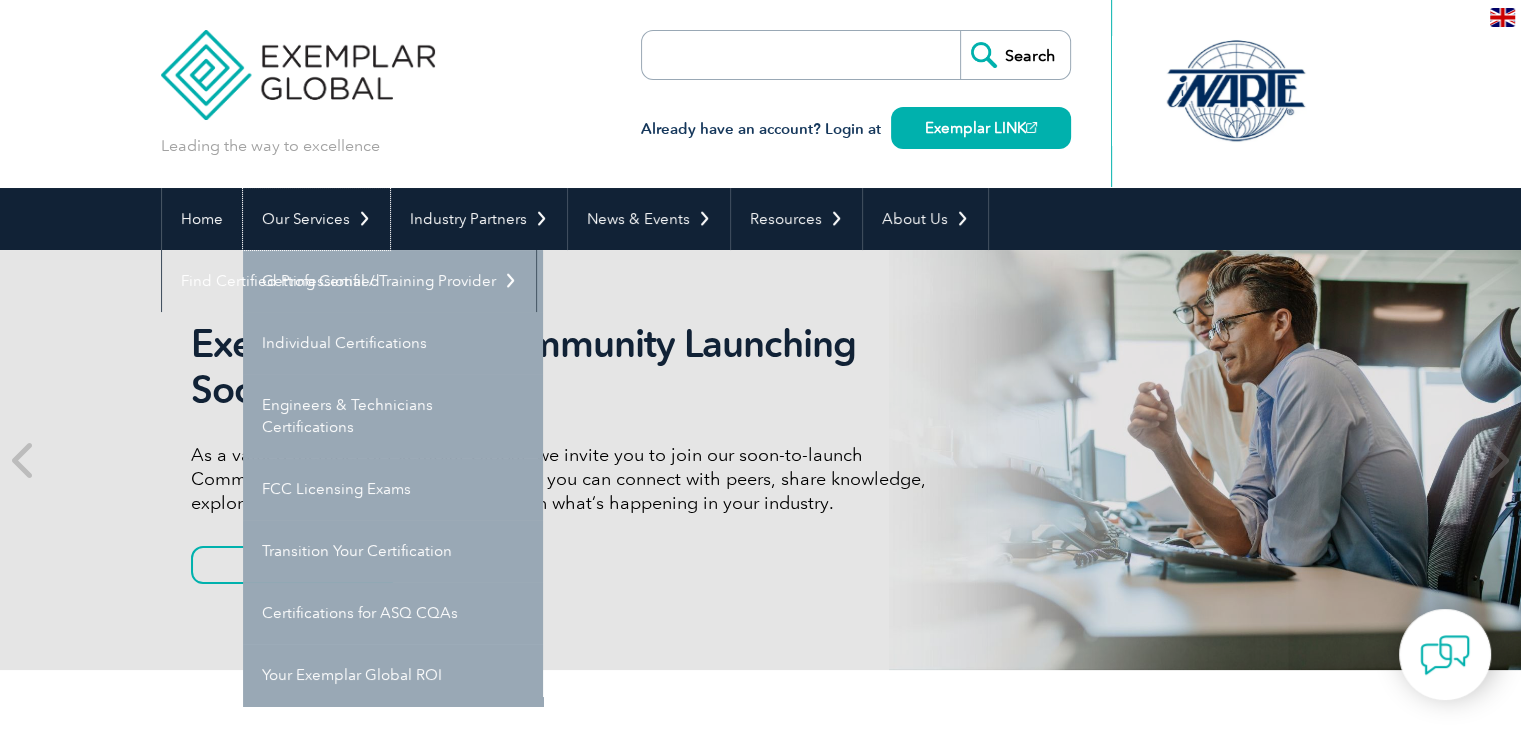 click on "Our Services" at bounding box center [316, 219] 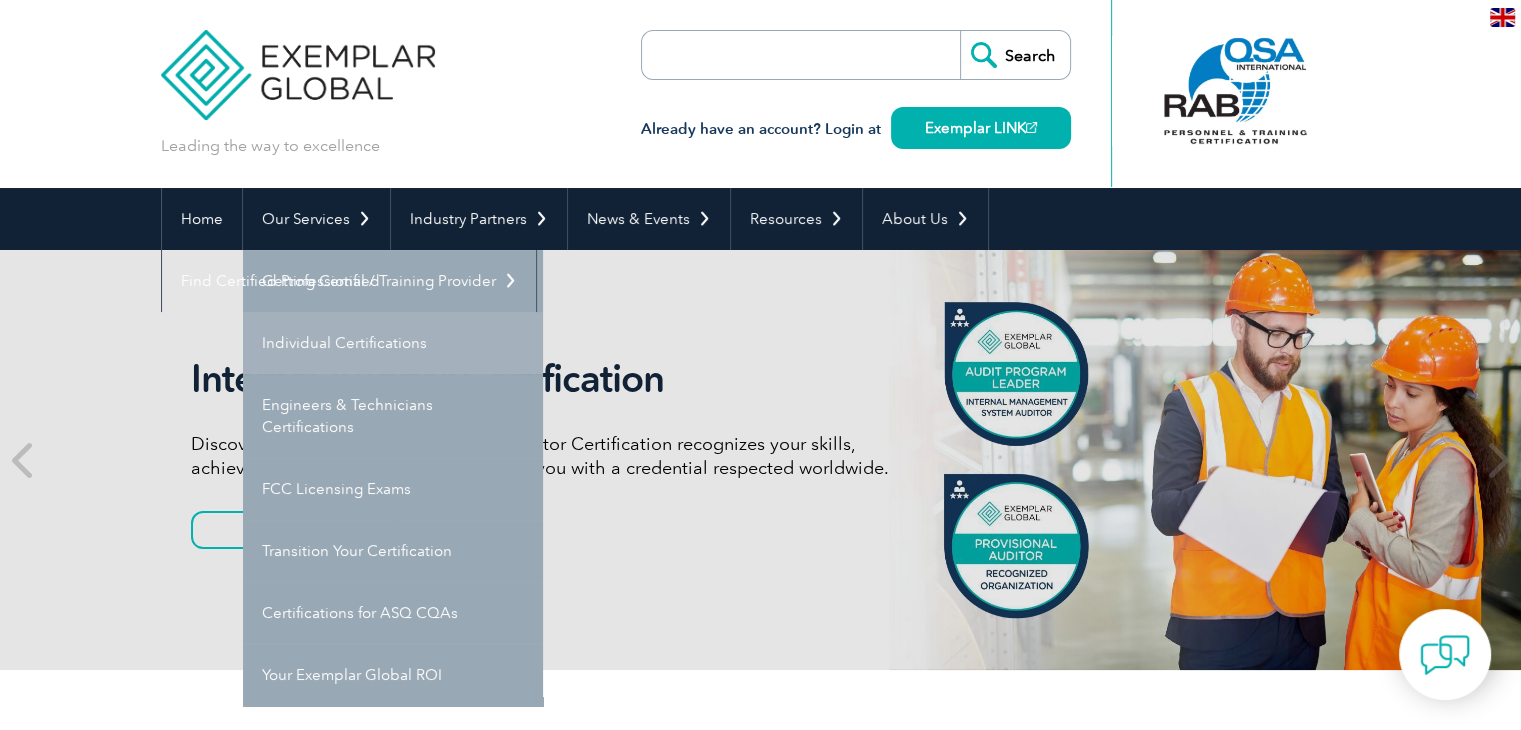 click on "Individual Certifications" at bounding box center (393, 343) 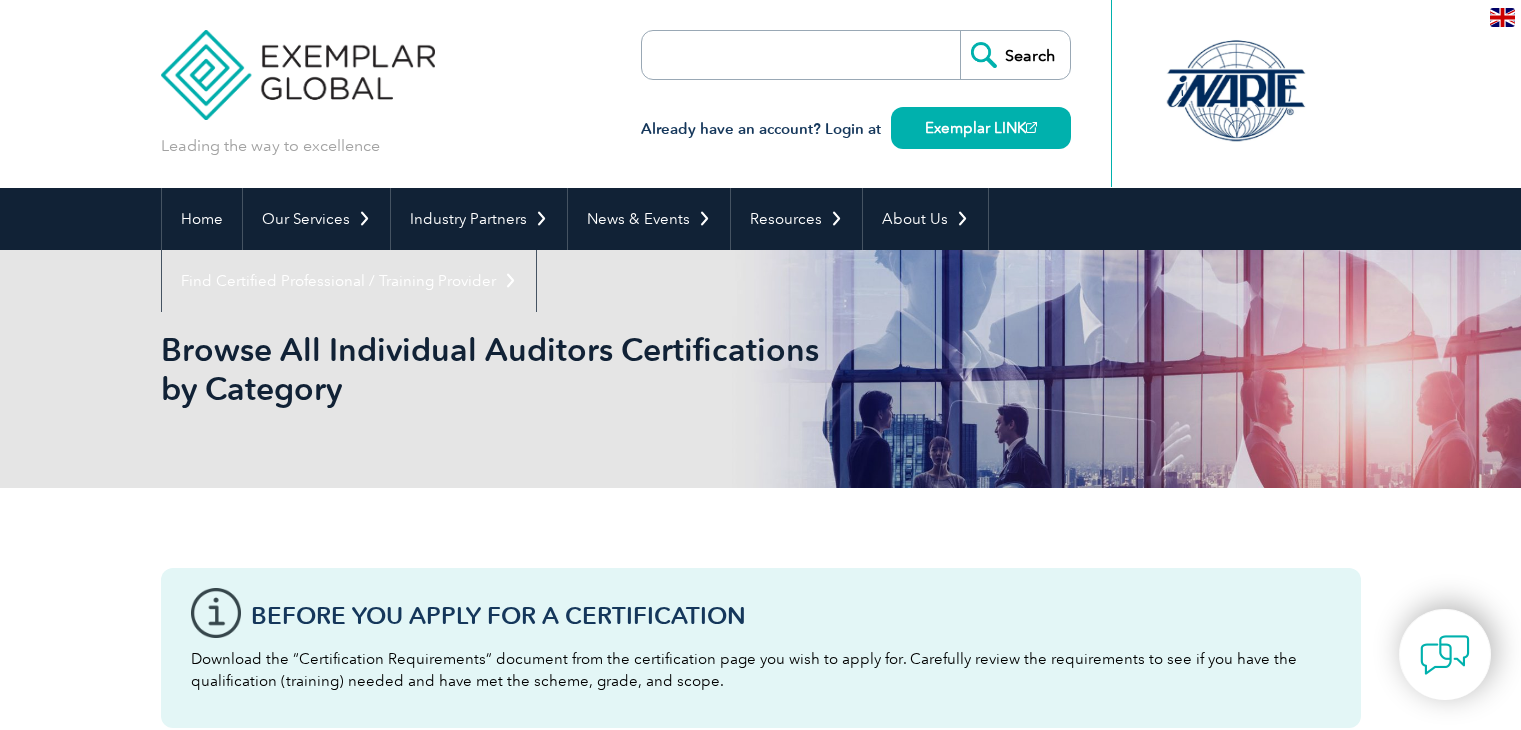 scroll, scrollTop: 0, scrollLeft: 0, axis: both 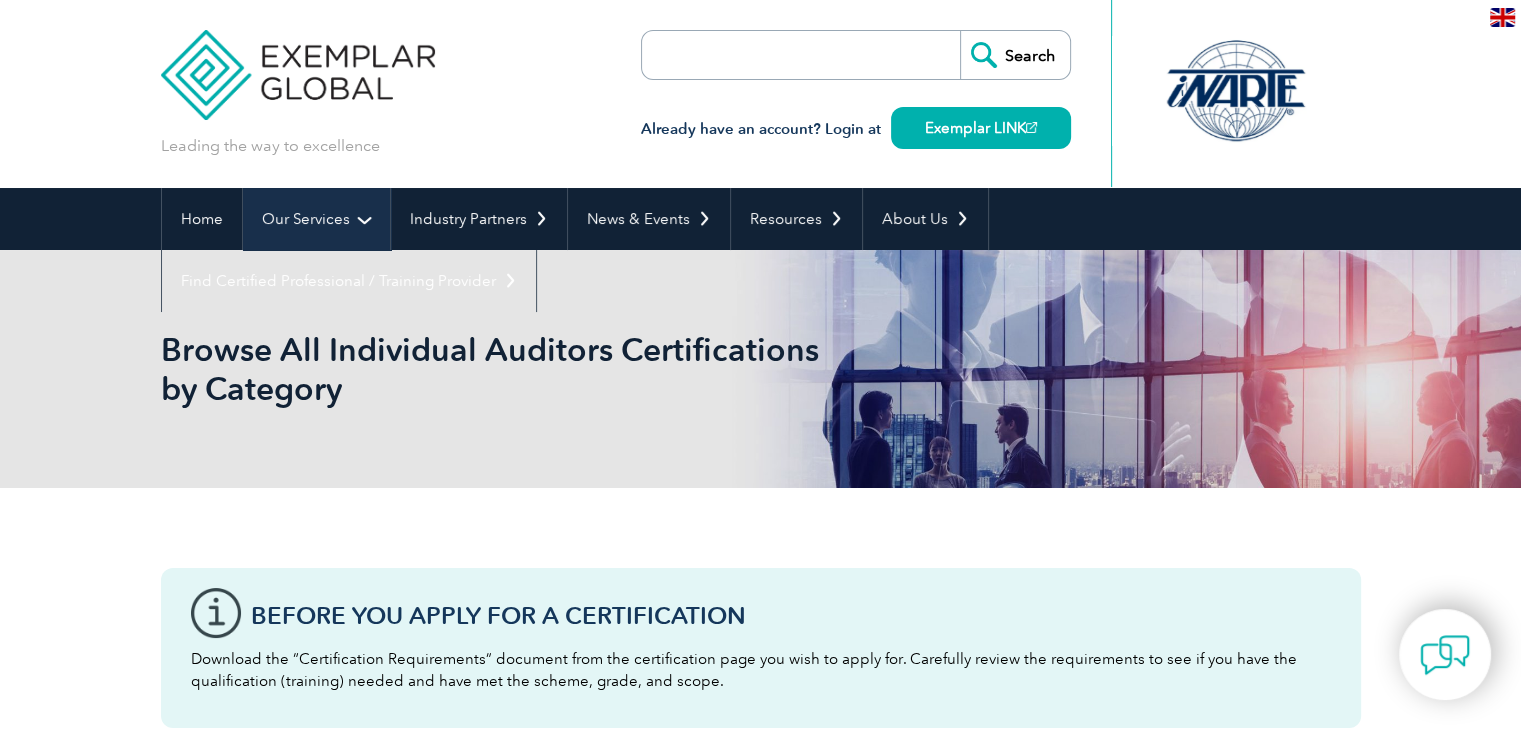click on "Our Services" at bounding box center (316, 219) 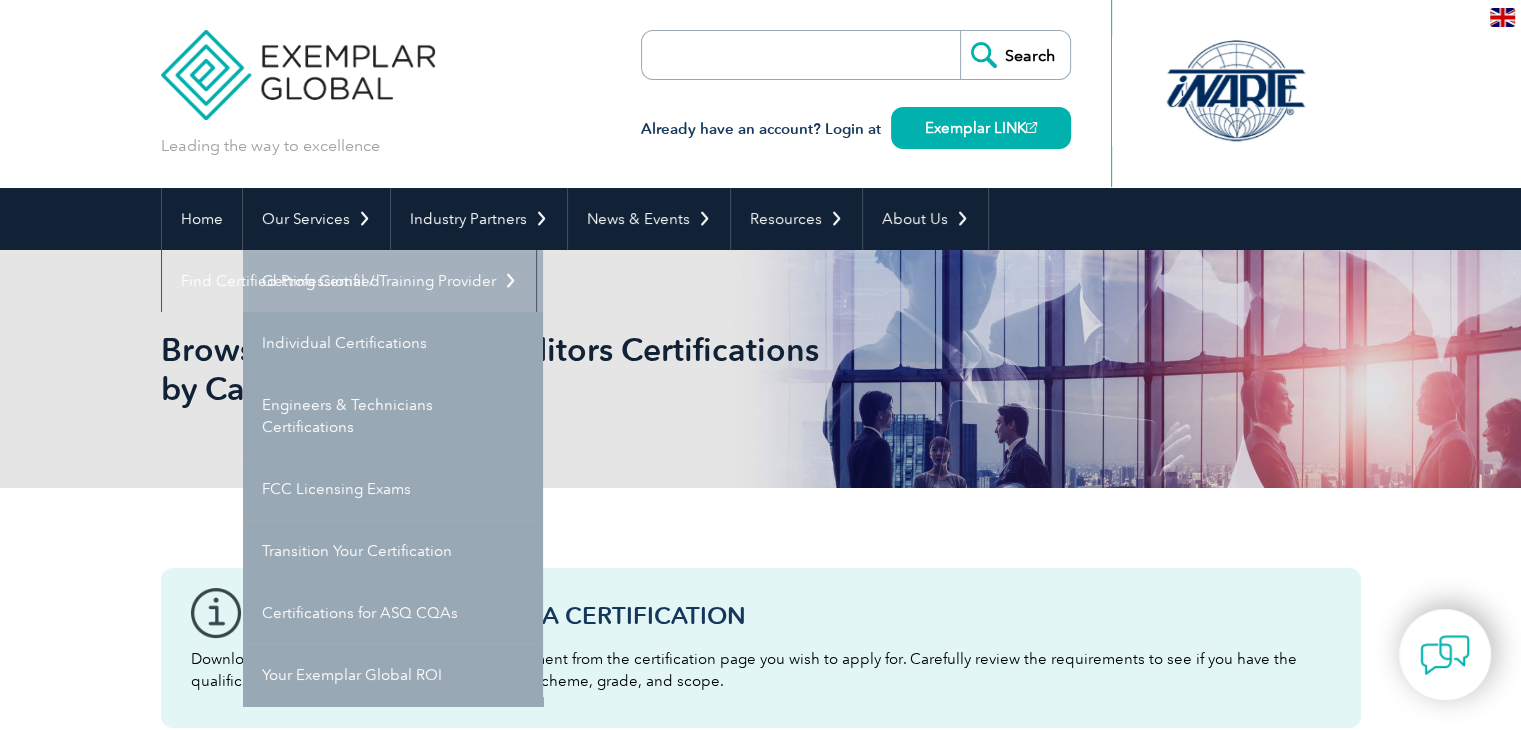 click on "Getting Certified" at bounding box center (393, 281) 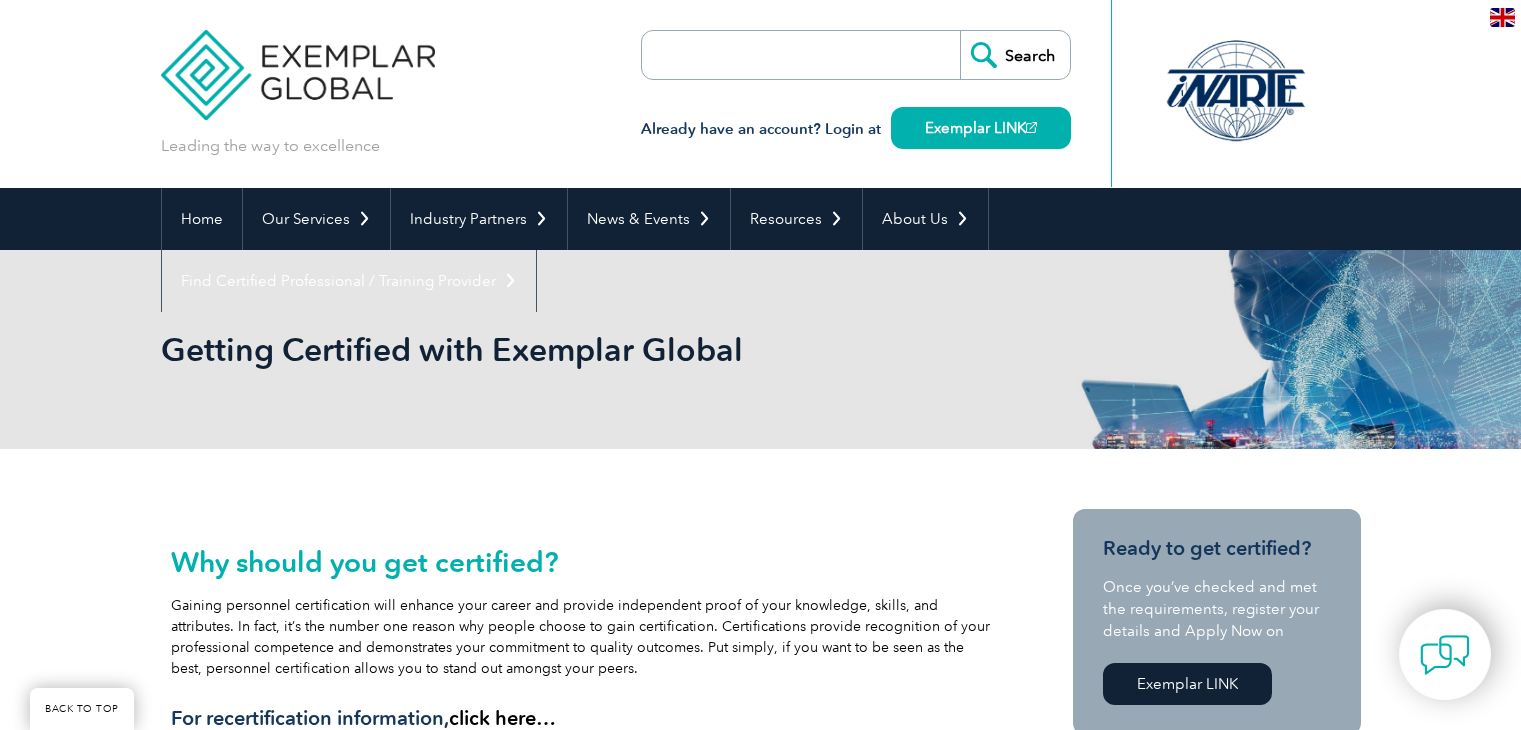 scroll, scrollTop: 830, scrollLeft: 0, axis: vertical 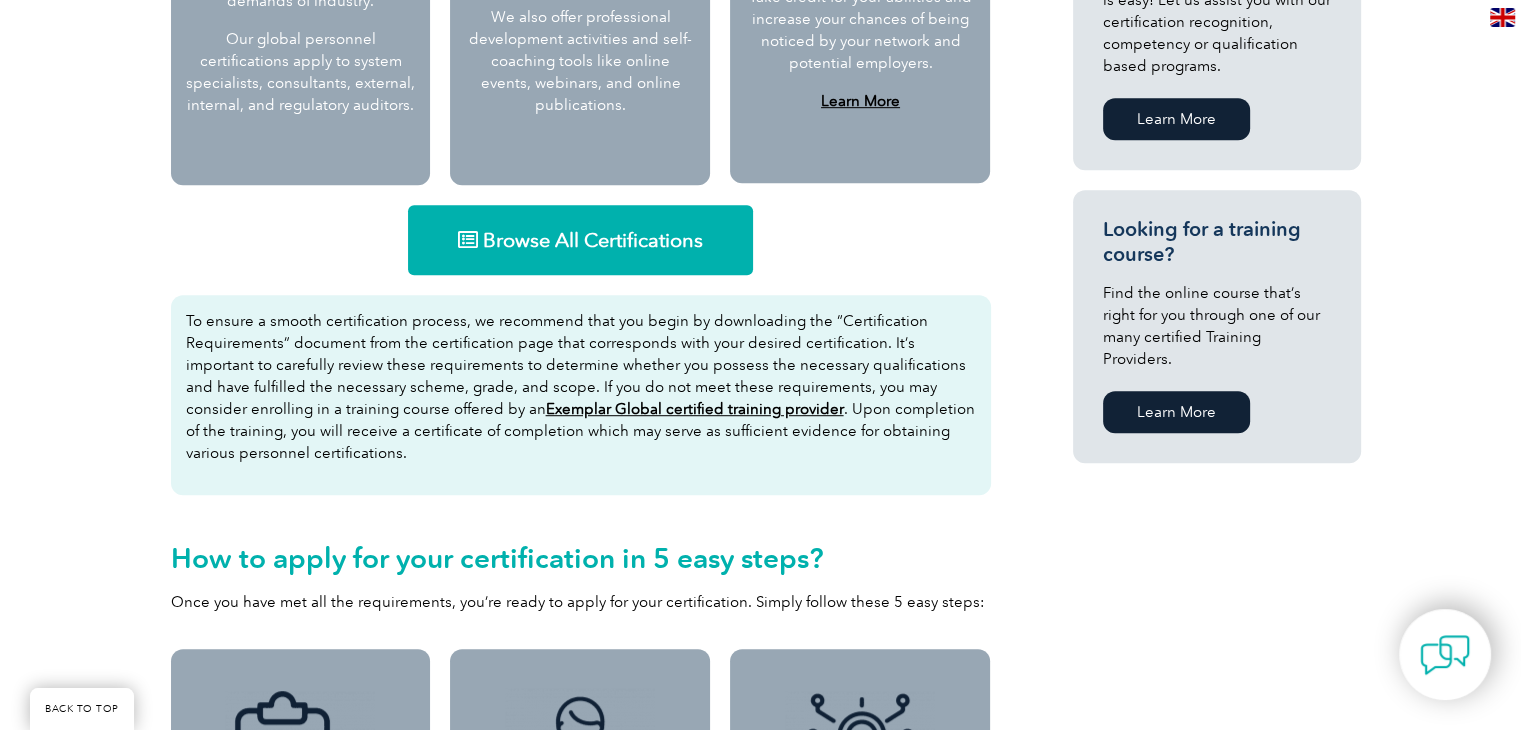 click on "Exemplar Global certified training provider" at bounding box center (695, 409) 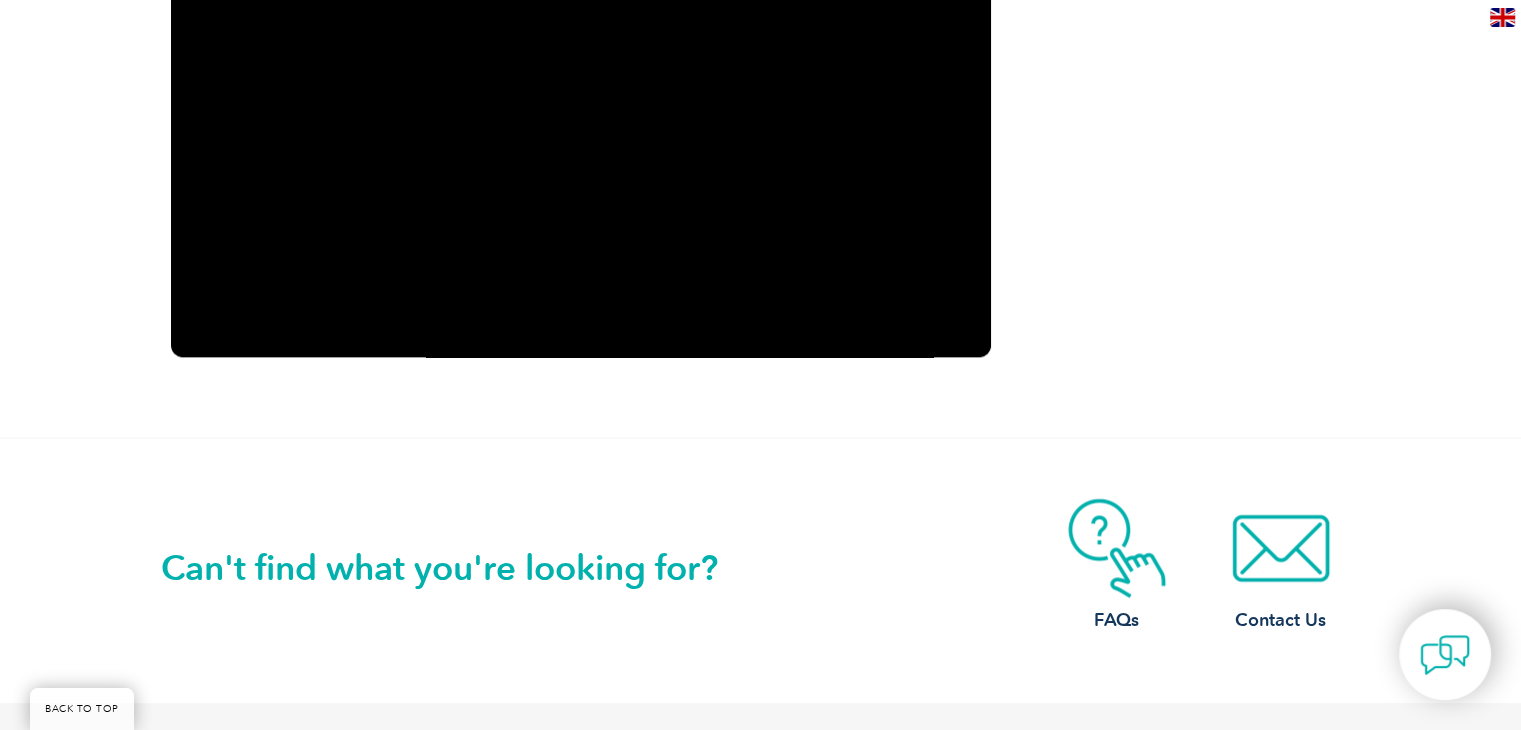 scroll, scrollTop: 2743, scrollLeft: 0, axis: vertical 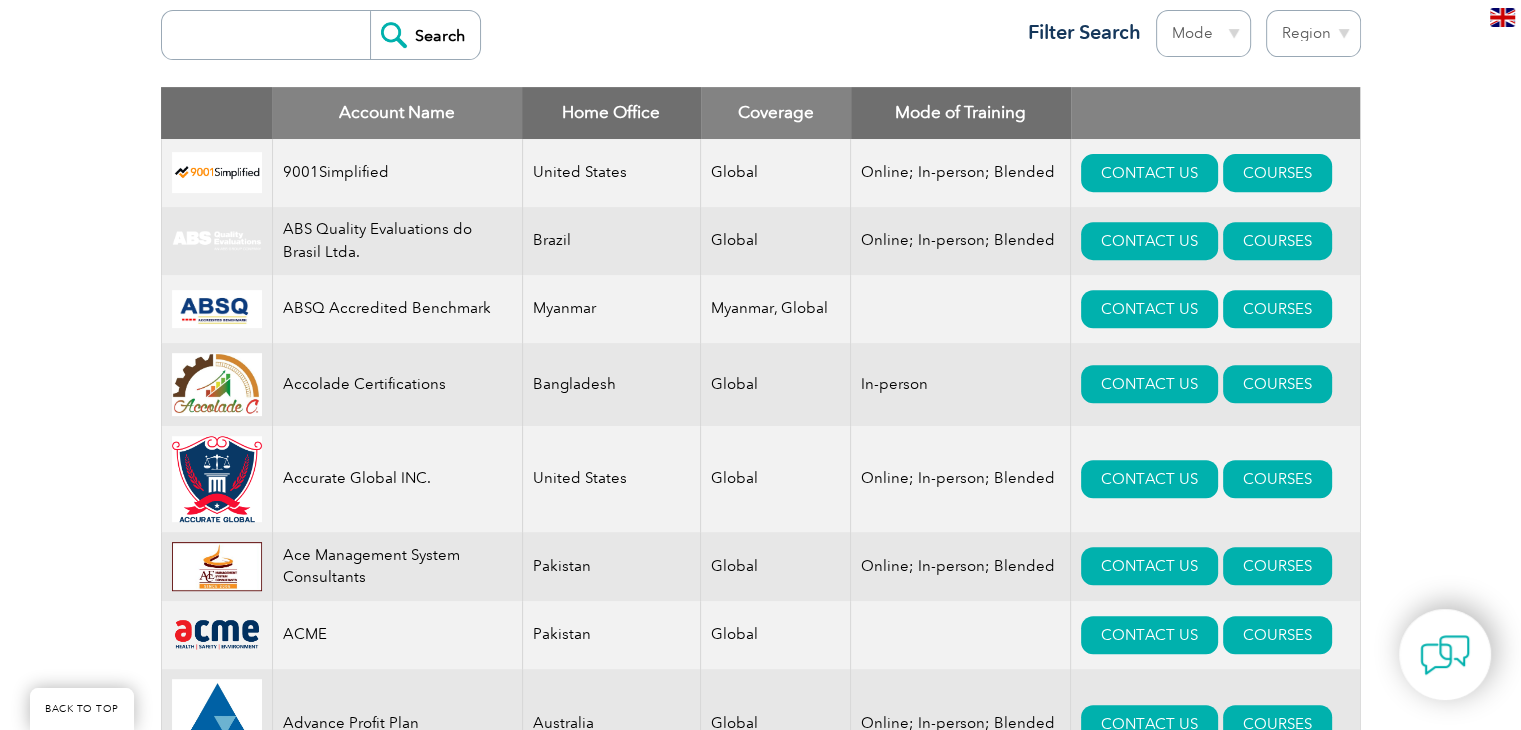 click on "Mode   Online   In-person   Blended" at bounding box center (1203, 33) 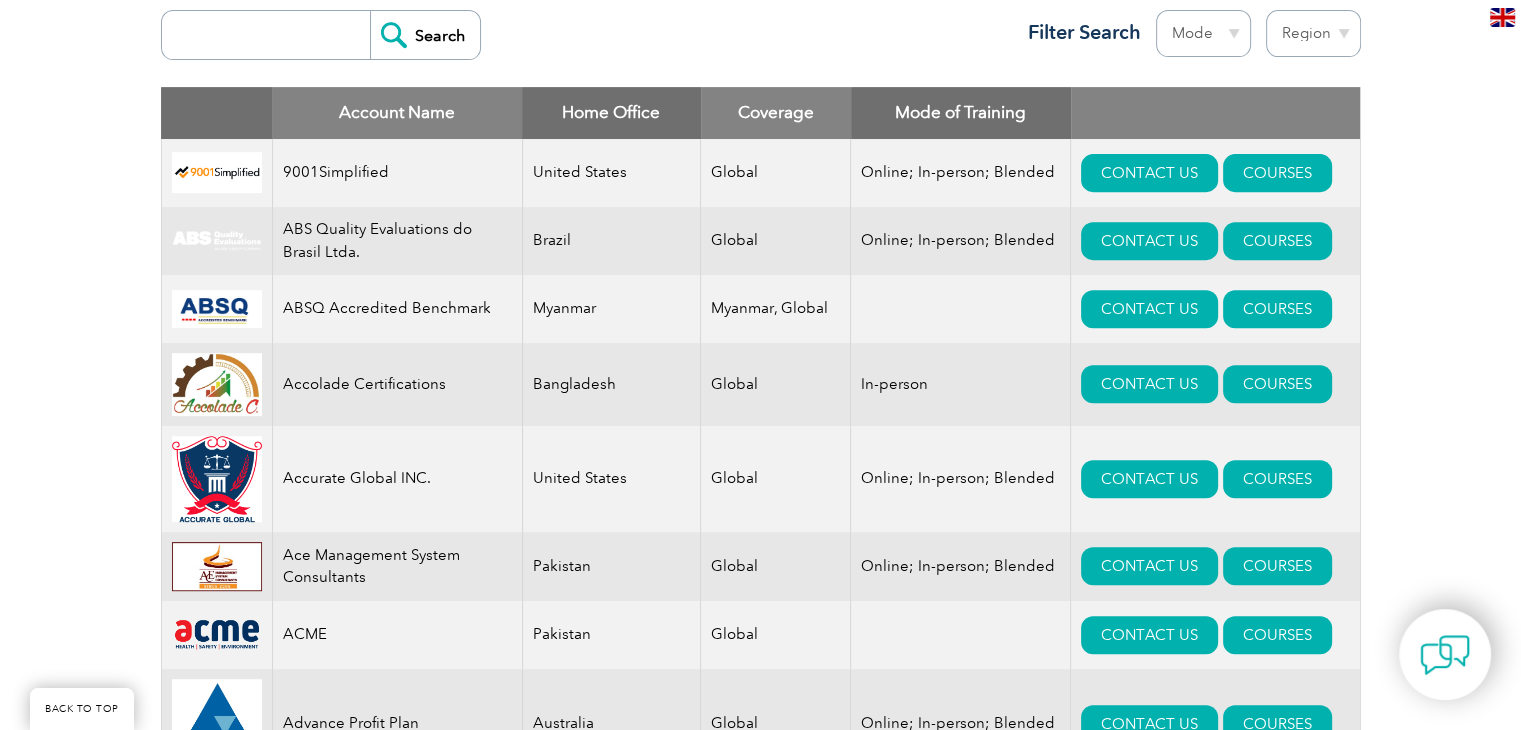 click on "[COUNTRY], [REGION] [COUNTRY] [COUNTRY] [COUNTRY] [COUNTRY] [COUNTRY] [COUNTRY] [COUNTRY] [COUNTRY] [COUNTRY] [COUNTRY] [COUNTRY] [COUNTRY] [COUNTRY] [COUNTRY] [COUNTRY] [COUNTRY] [COUNTRY] [COUNTRY] [COUNTRY] [COUNTRY] [COUNTRY] [COUNTRY] [COUNTRY] [COUNTRY] [COUNTRY] [COUNTRY] [COUNTRY] [COUNTRY] [COUNTRY] [COUNTRY] [COUNTRY] [COUNTRY] [COUNTRY]" at bounding box center [1313, 33] 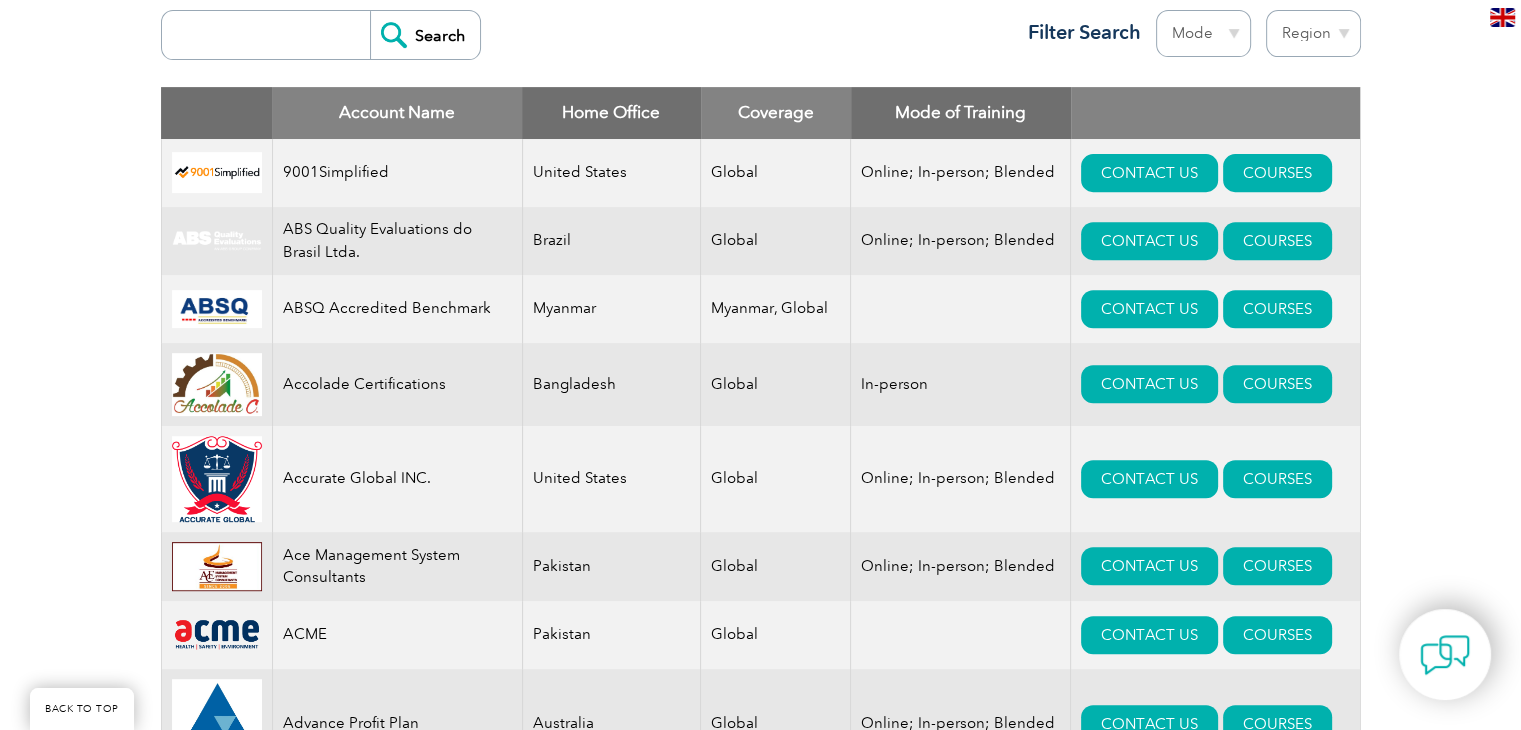 select on "Australia" 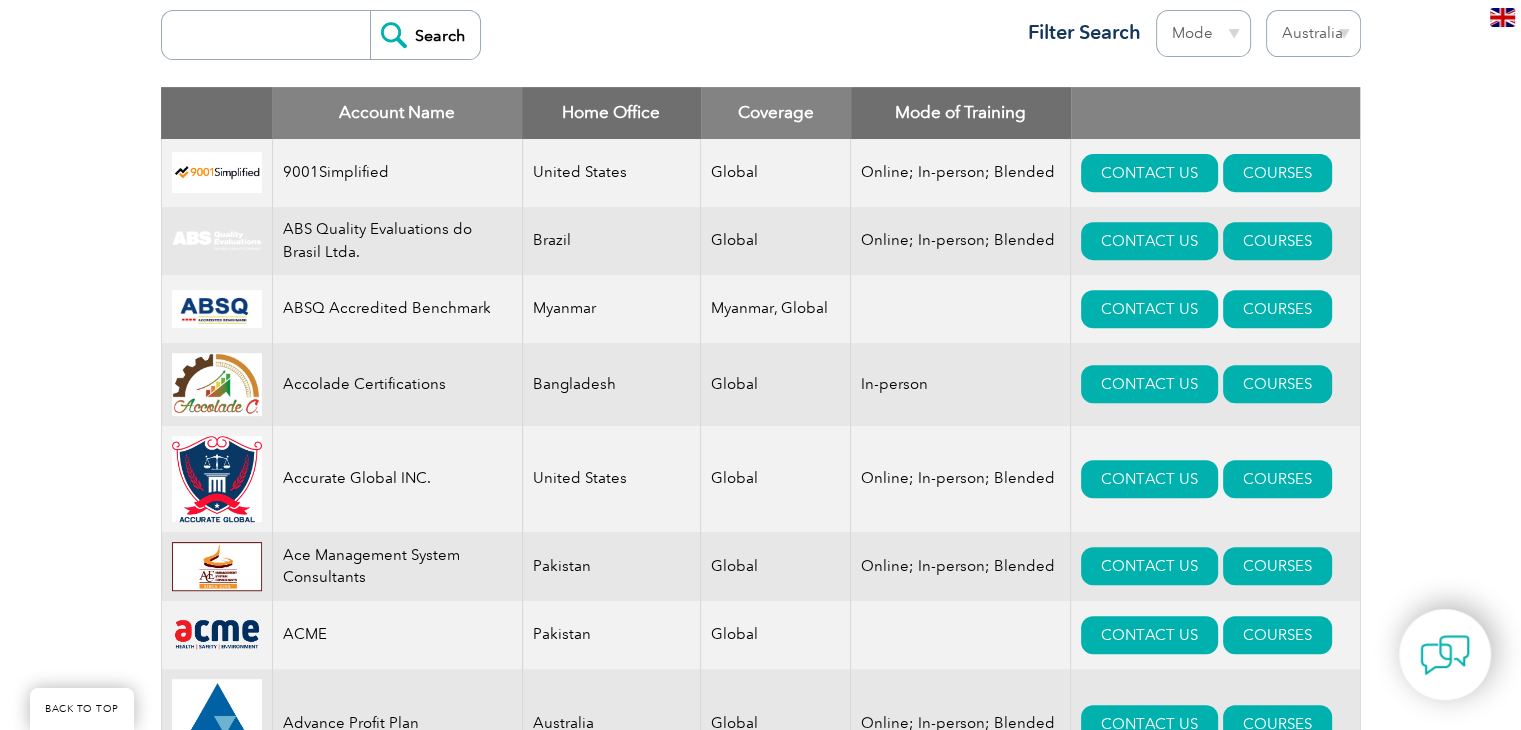 click on "Region   Australia   Bahrain   Bangladesh   Brazil   Canada   Colombia   Dominican Republic   Egypt   India   Indonesia   Iraq   Ireland   Jordan   Korea, Republic of   Malaysia   Malta   Mexico   Mongolia   Montenegro   Myanmar   Netherlands   New Zealand   Nigeria   Oman   Pakistan   Panama   Philippines   Portugal   Romania   Saudi Arabia   Serbia   Singapore   South Africa   Taiwan   Thailand   Trinidad and Tobago   Tunisia   Turkey   United Arab Emirates   United Kingdom   United States" at bounding box center (1313, 33) 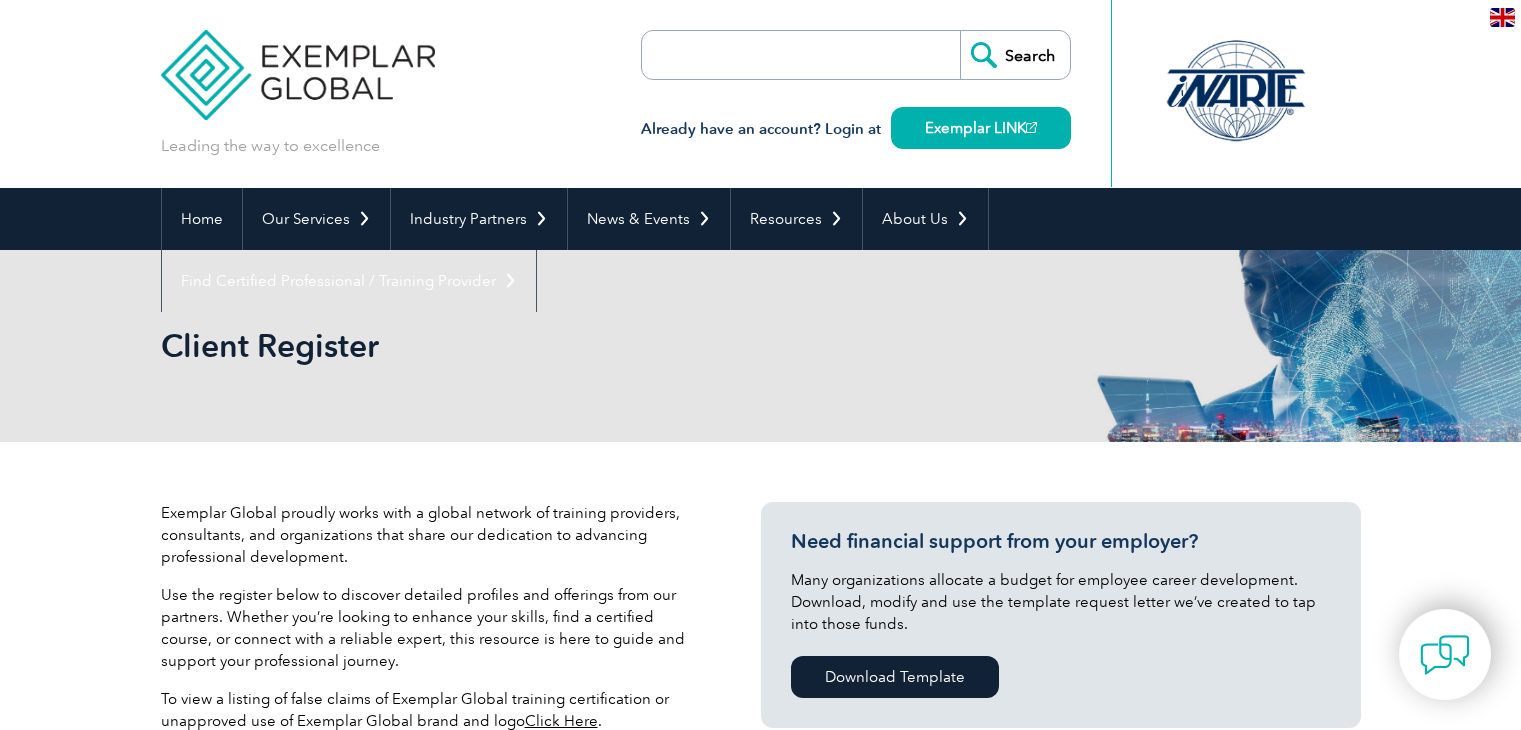 select on "Australia" 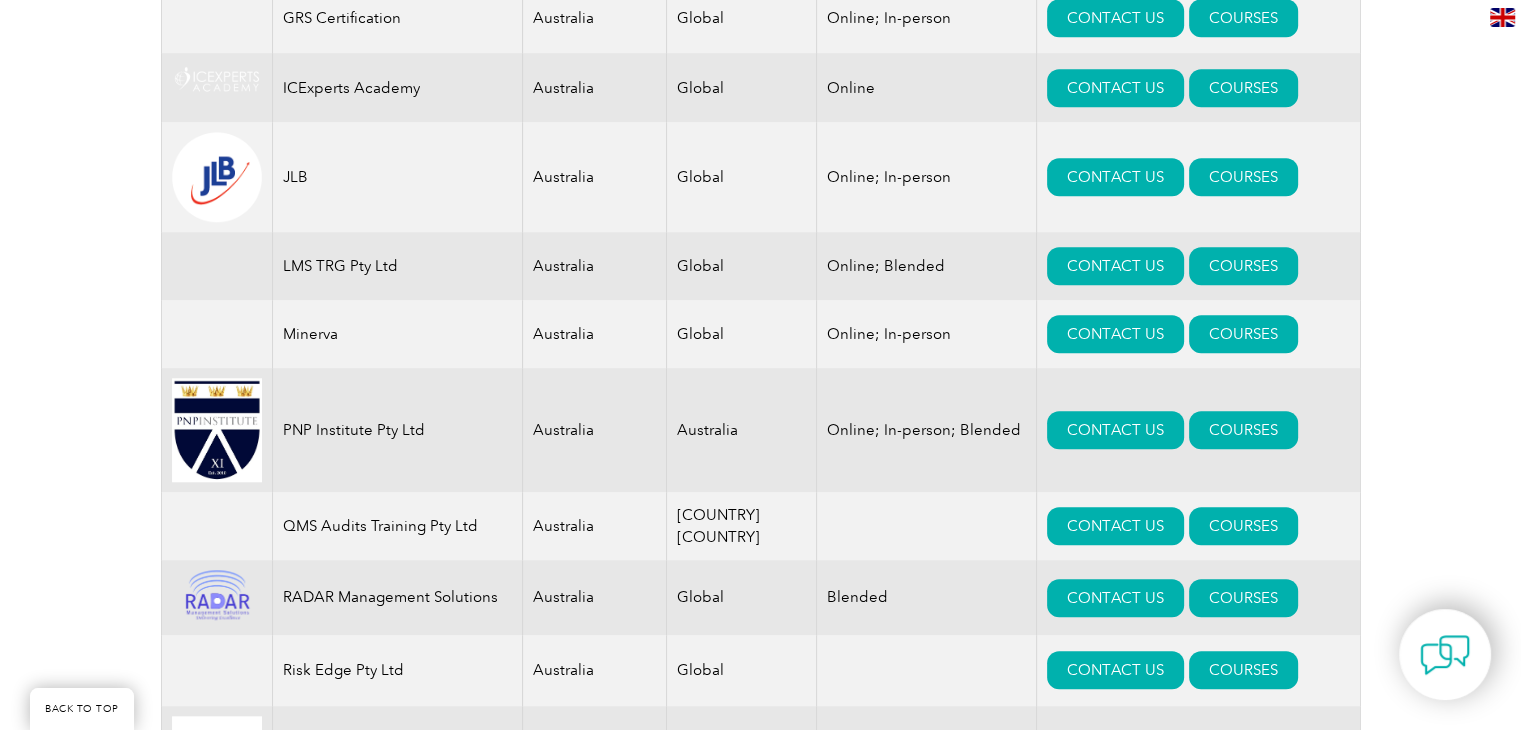 scroll, scrollTop: 1736, scrollLeft: 0, axis: vertical 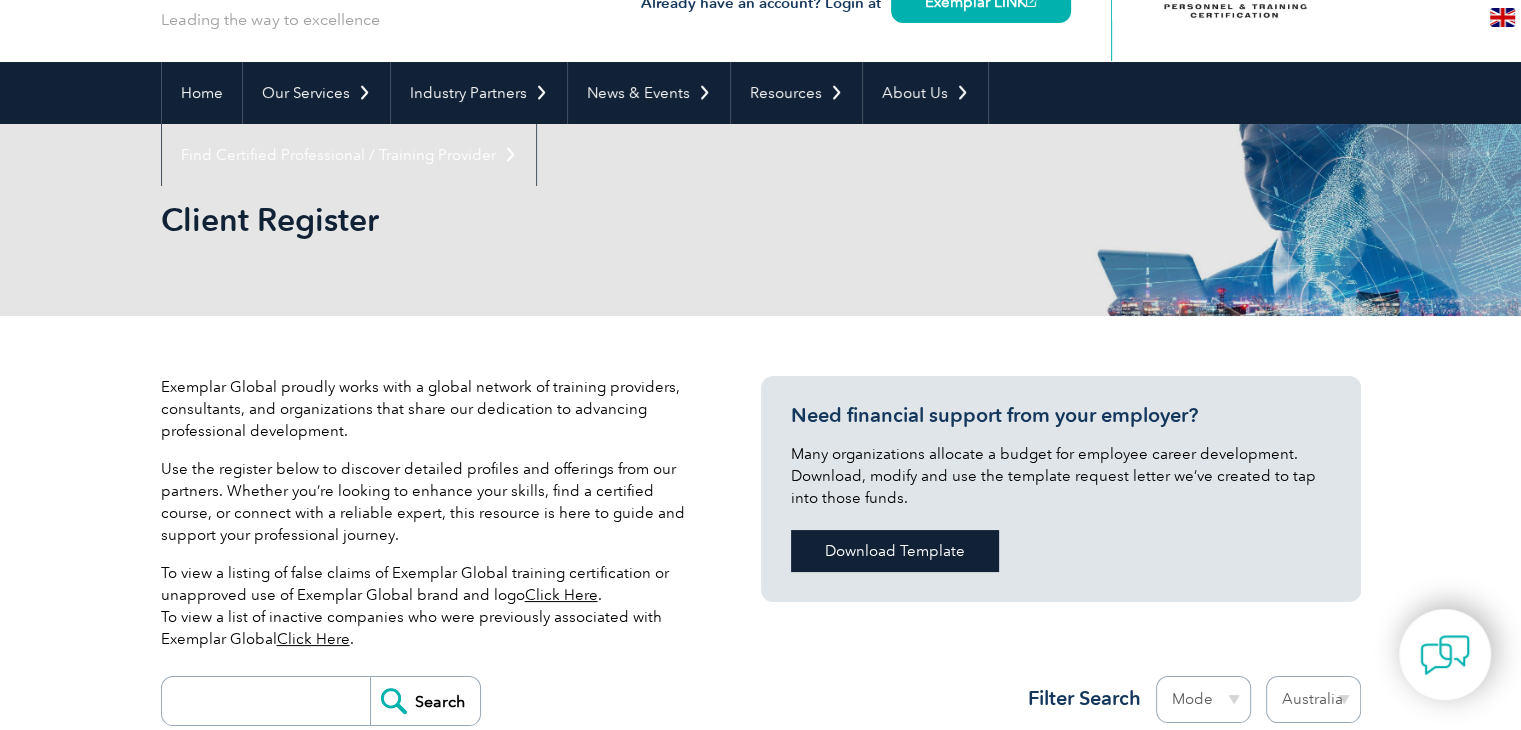 click on "Download Template" at bounding box center [895, 551] 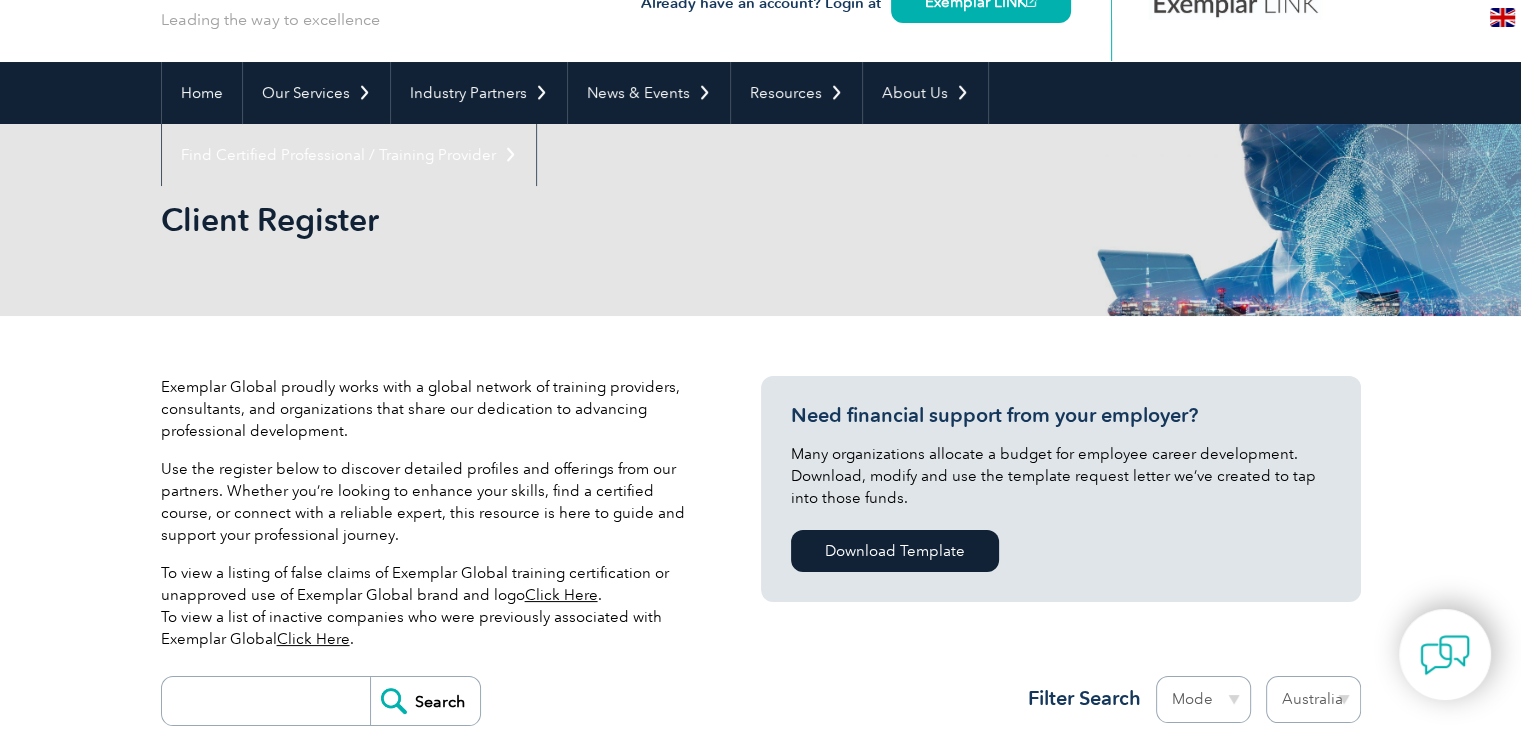 drag, startPoint x: 1482, startPoint y: 688, endPoint x: 1437, endPoint y: 413, distance: 278.6575 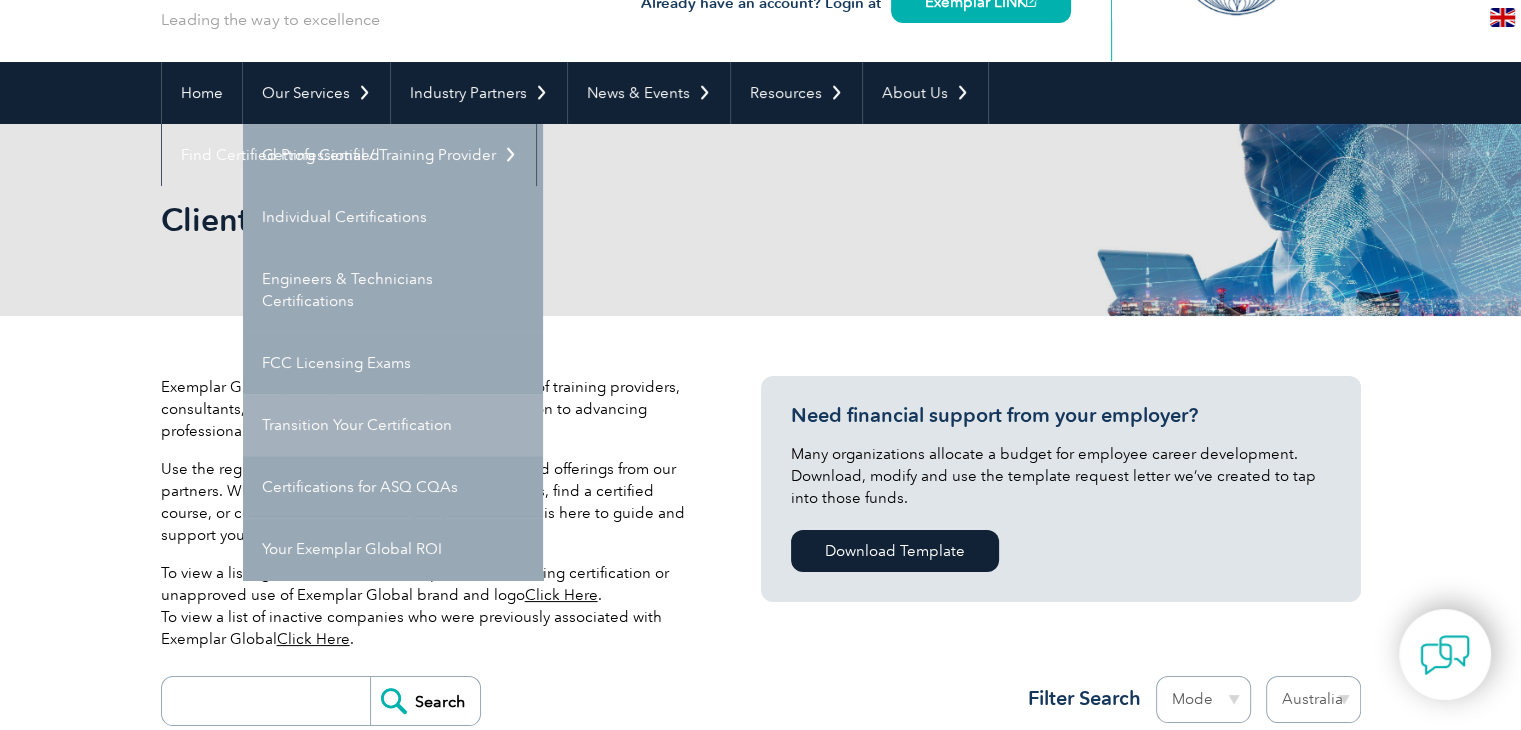 click on "Transition Your Certification" at bounding box center [393, 425] 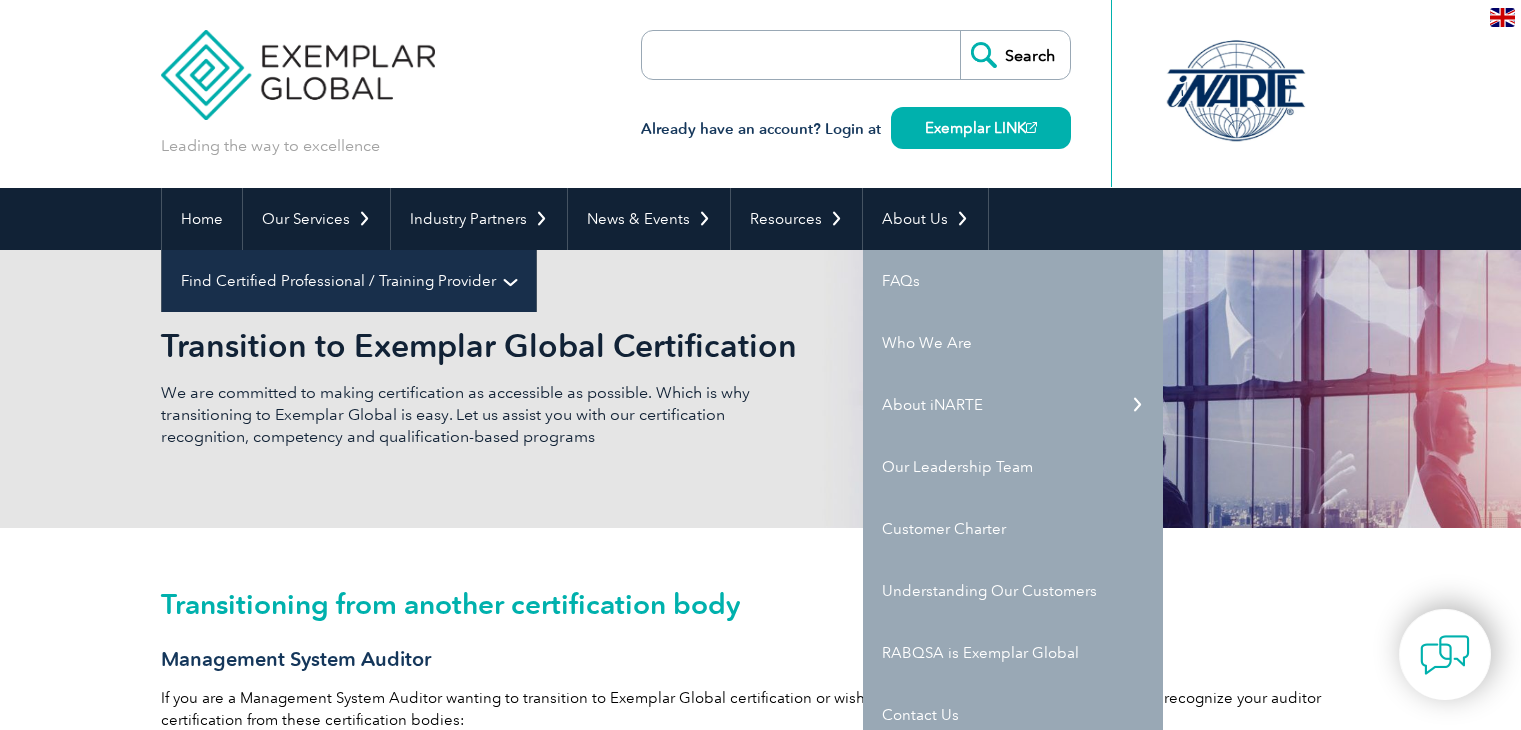 scroll, scrollTop: 0, scrollLeft: 0, axis: both 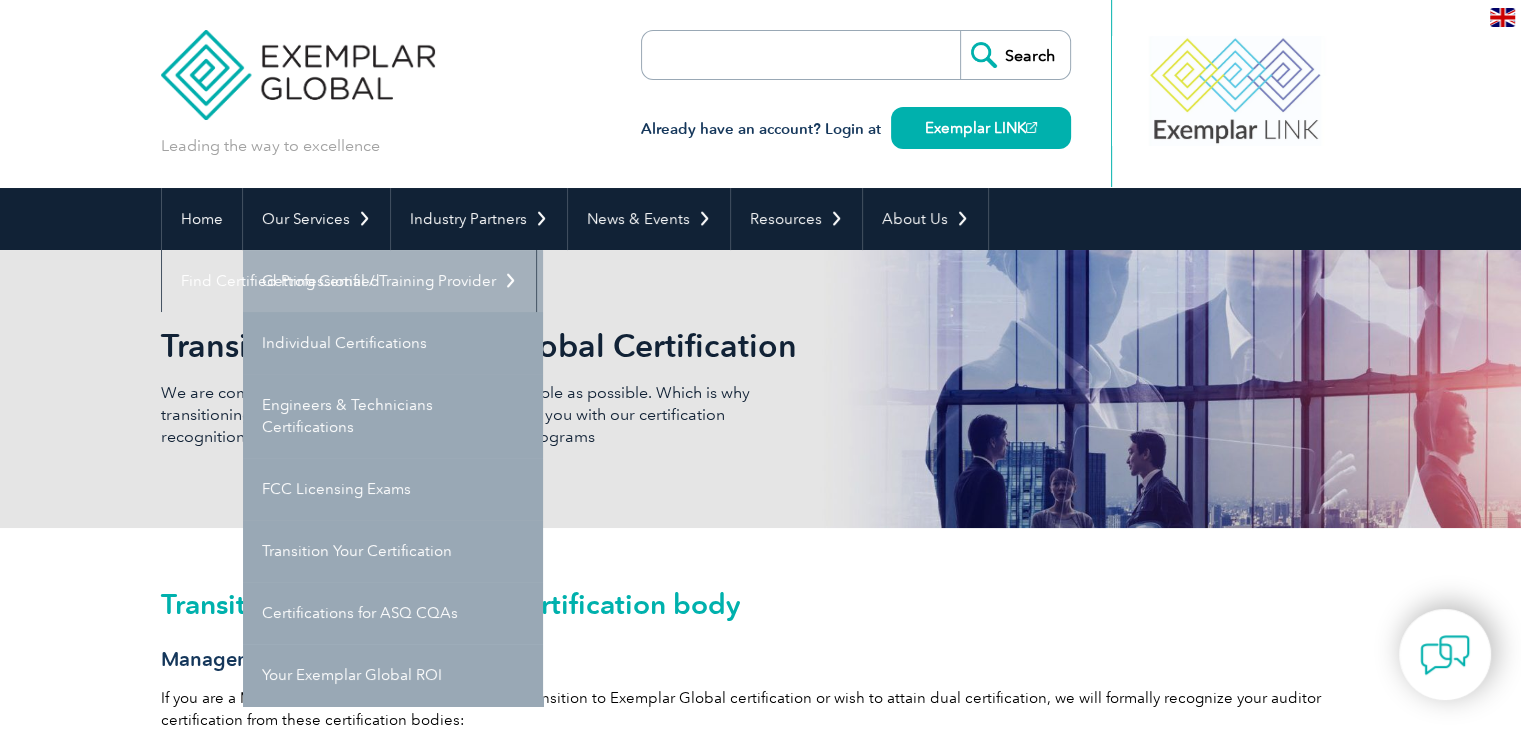 click on "Getting Certified" at bounding box center [393, 281] 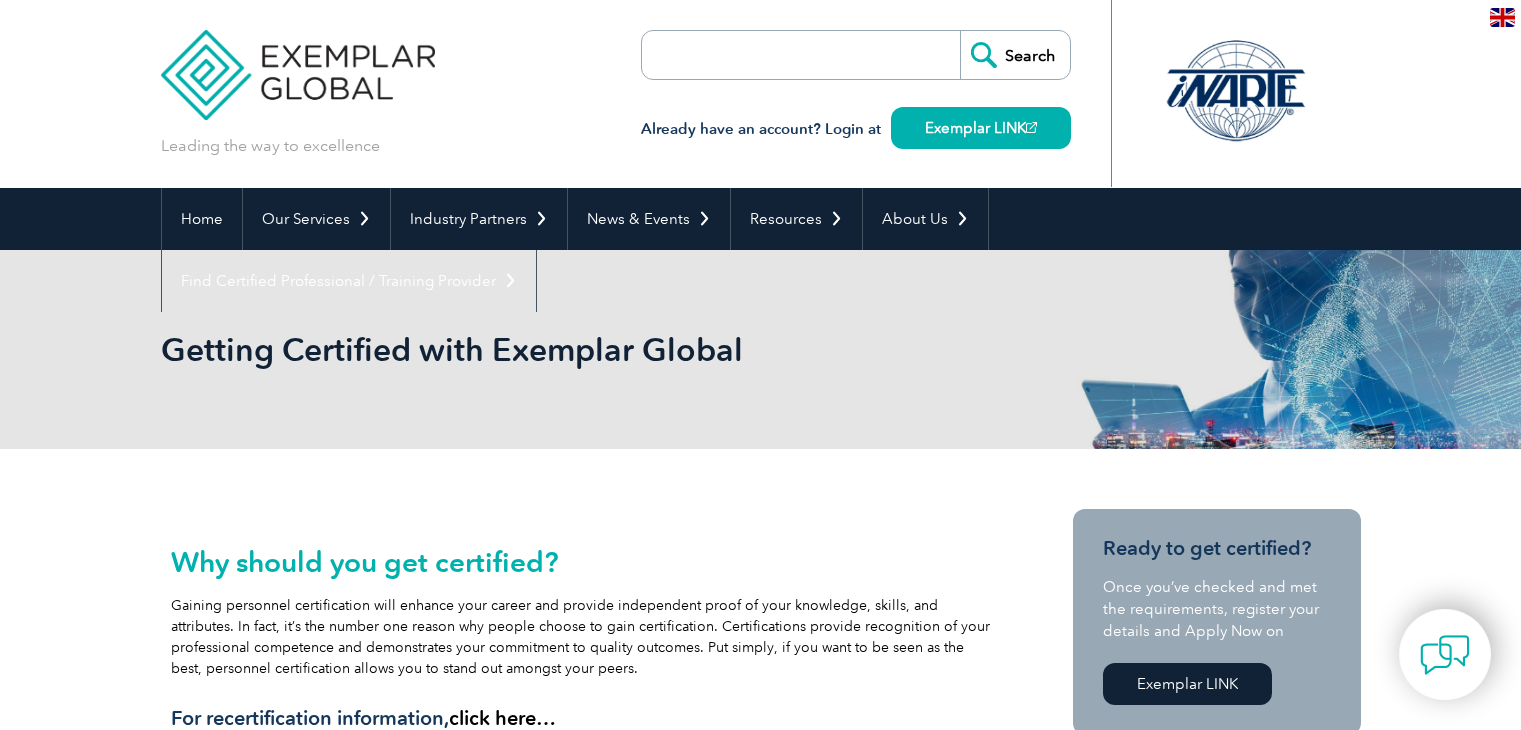 scroll, scrollTop: 0, scrollLeft: 0, axis: both 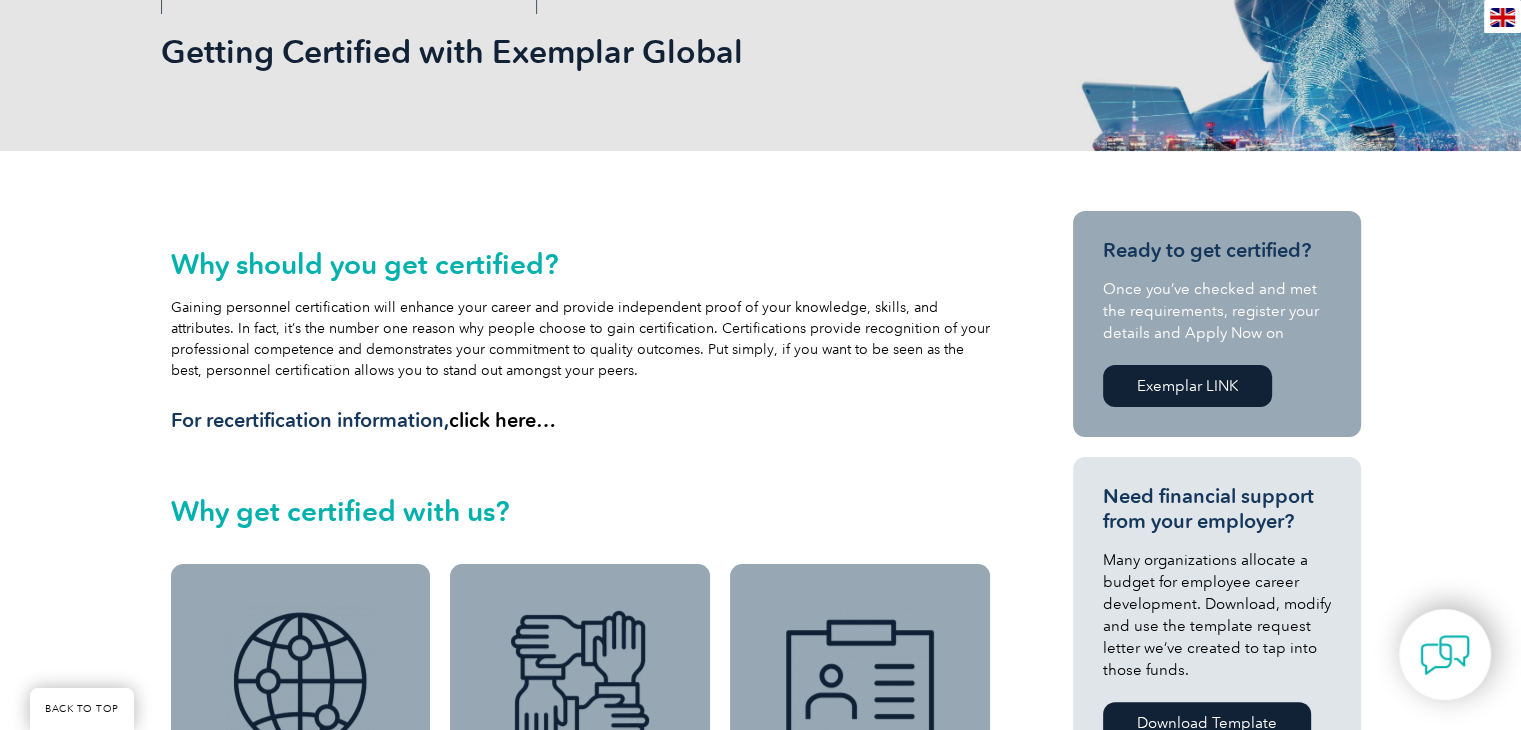 click on "click here…" at bounding box center (502, 420) 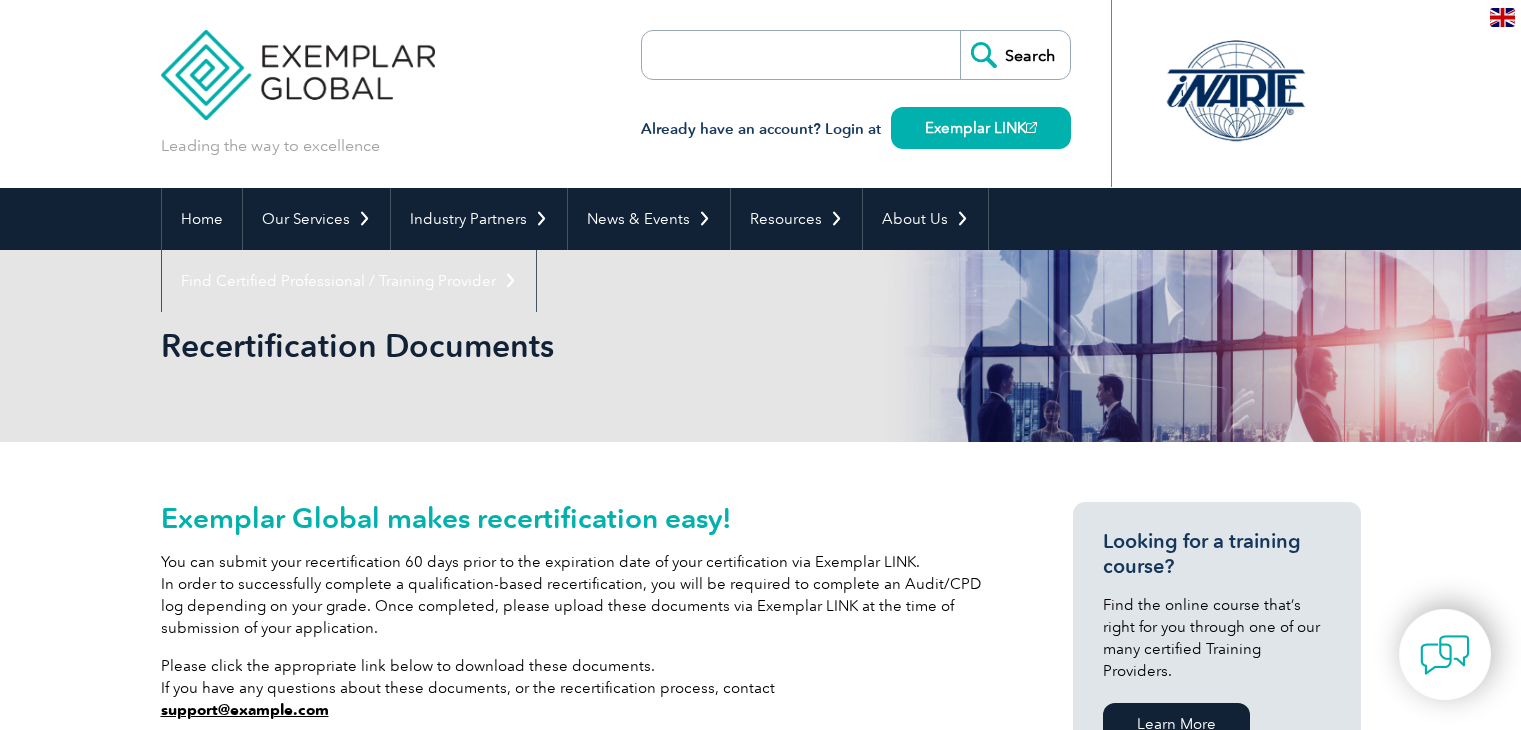 scroll, scrollTop: 0, scrollLeft: 0, axis: both 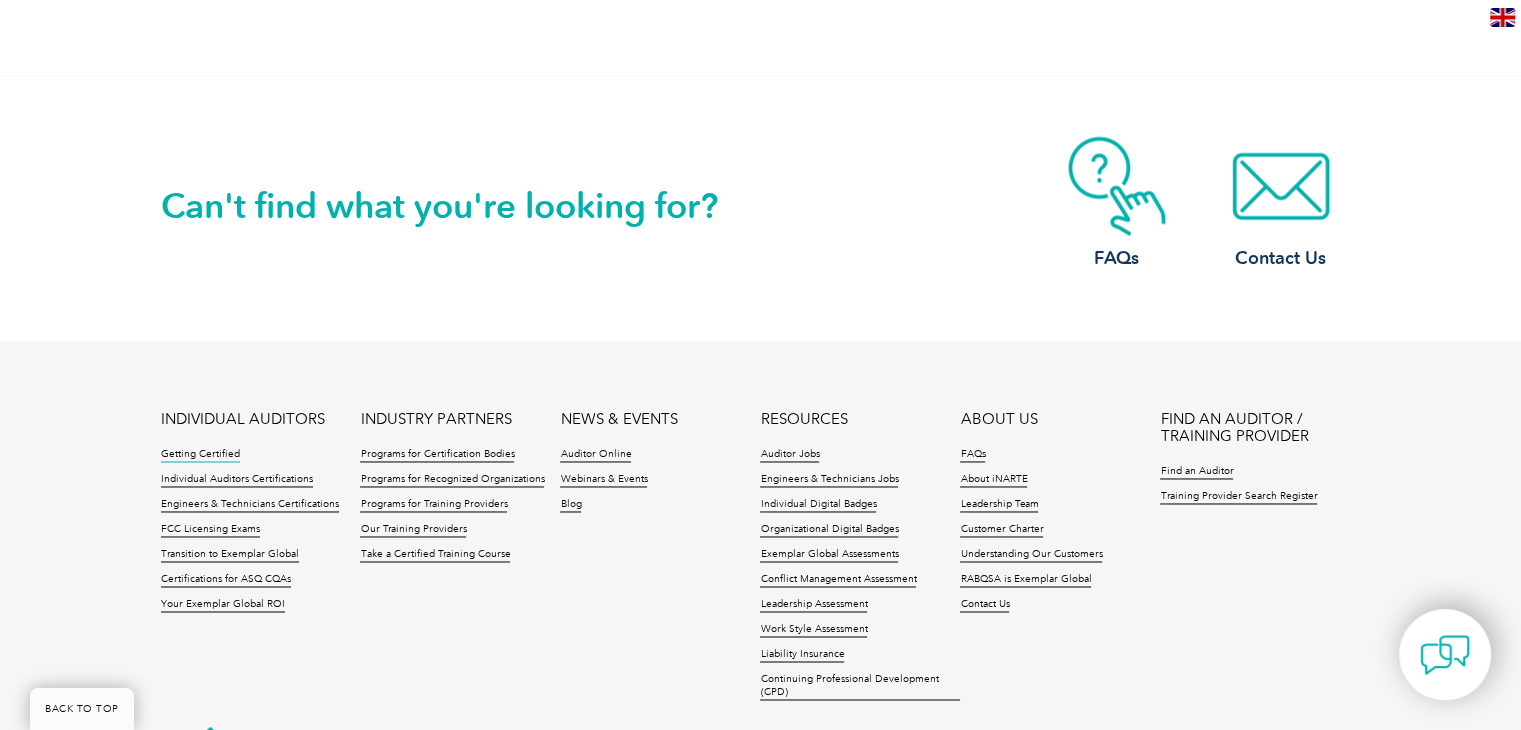 click on "Getting Certified" at bounding box center [200, 455] 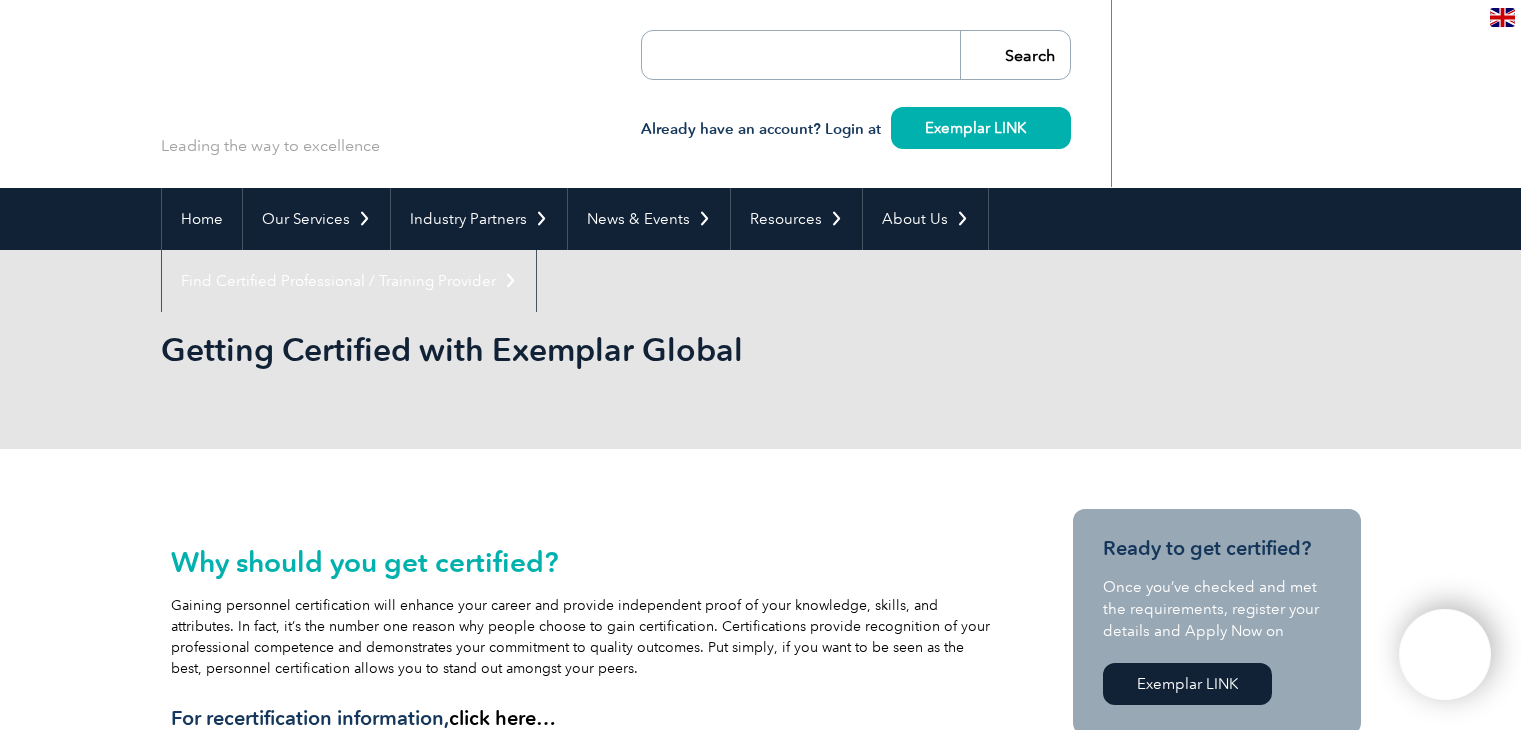 scroll, scrollTop: 0, scrollLeft: 0, axis: both 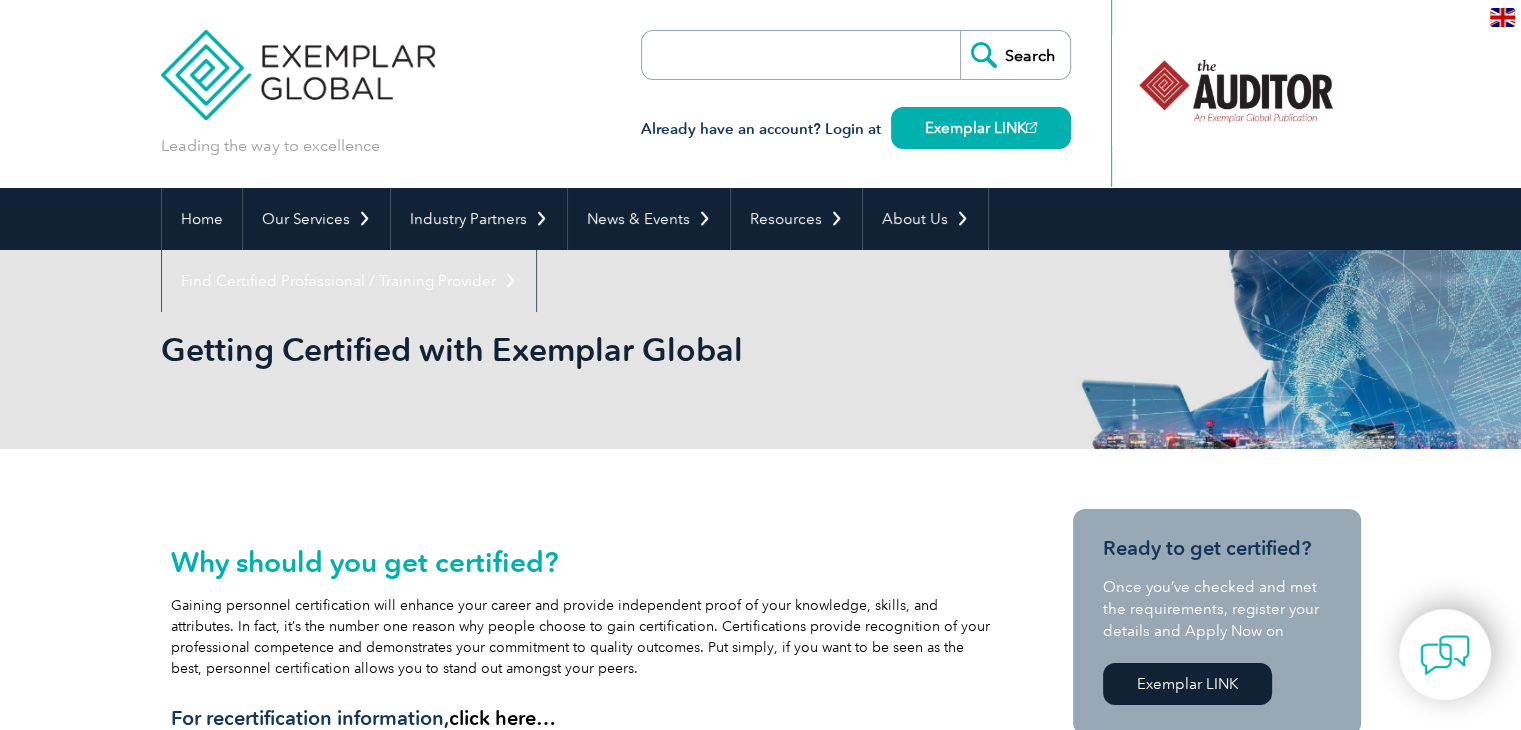 click at bounding box center [757, 55] 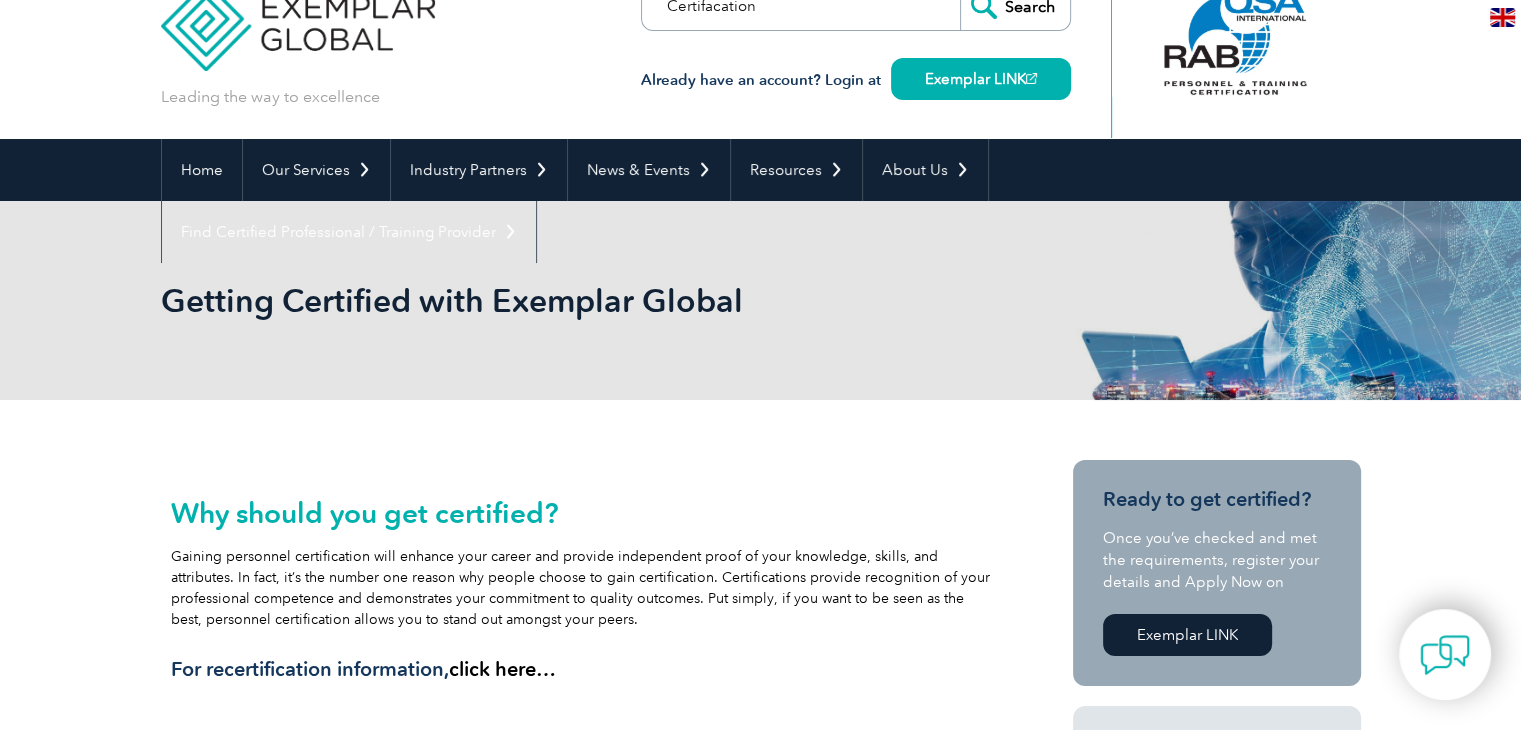 scroll, scrollTop: 0, scrollLeft: 0, axis: both 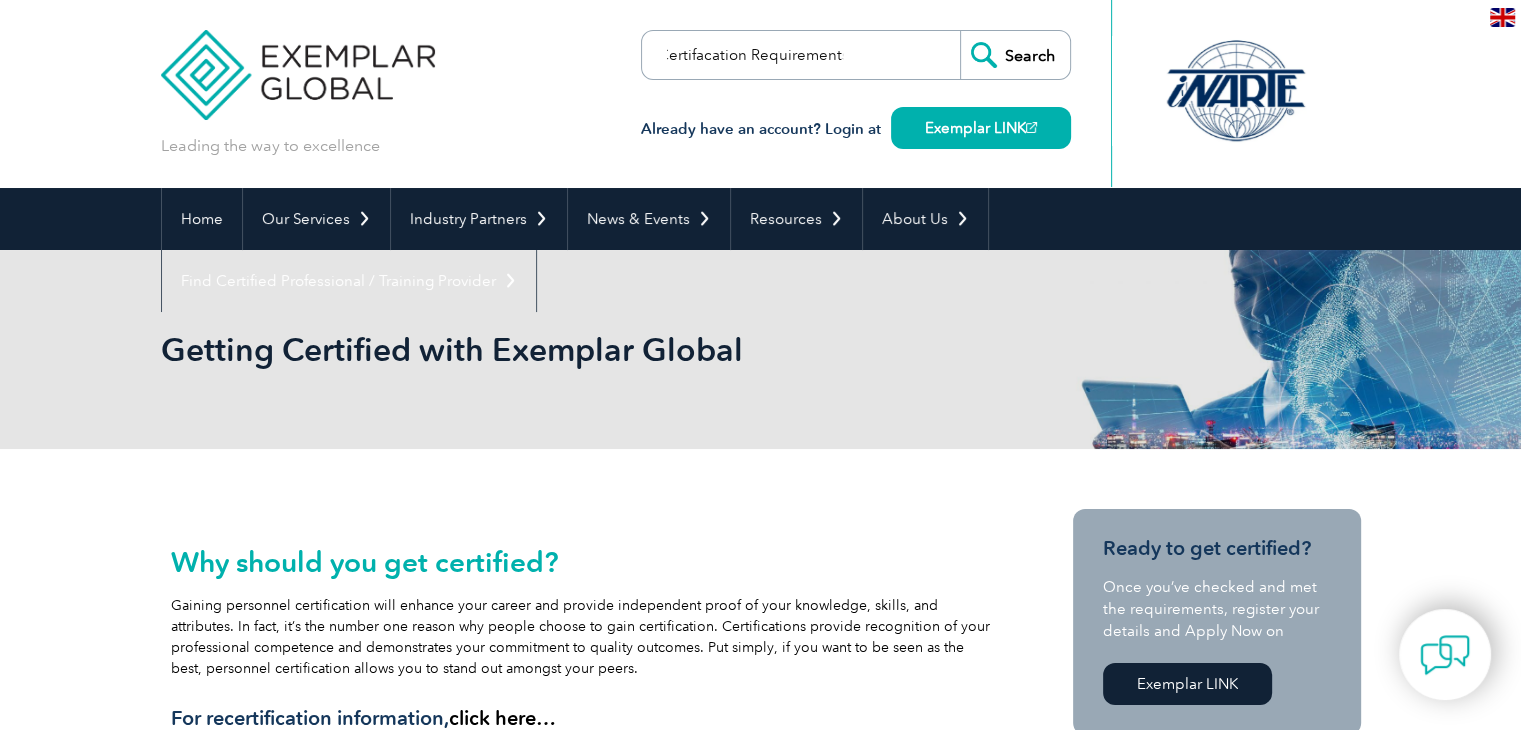 type on "Certifacation Requirements" 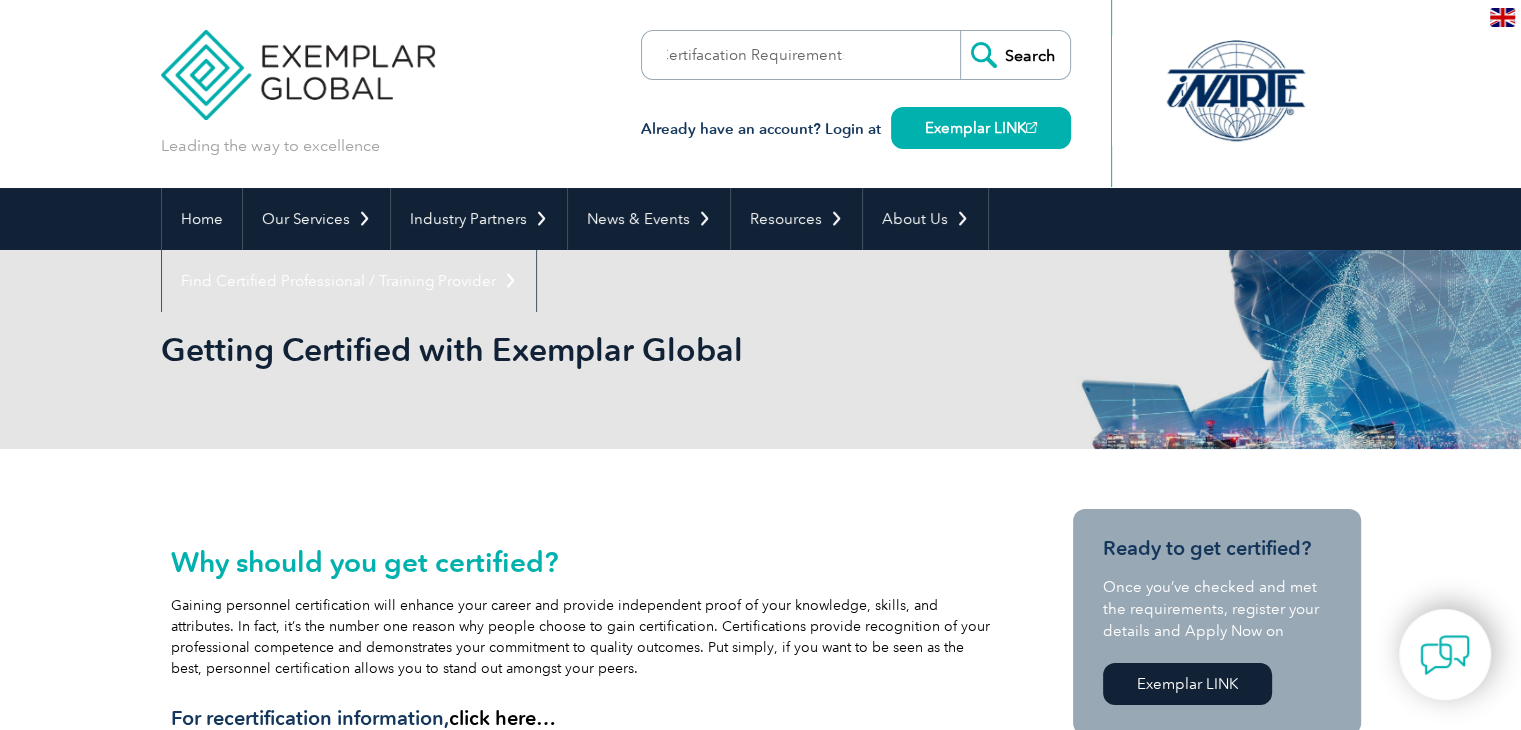 scroll, scrollTop: 0, scrollLeft: 0, axis: both 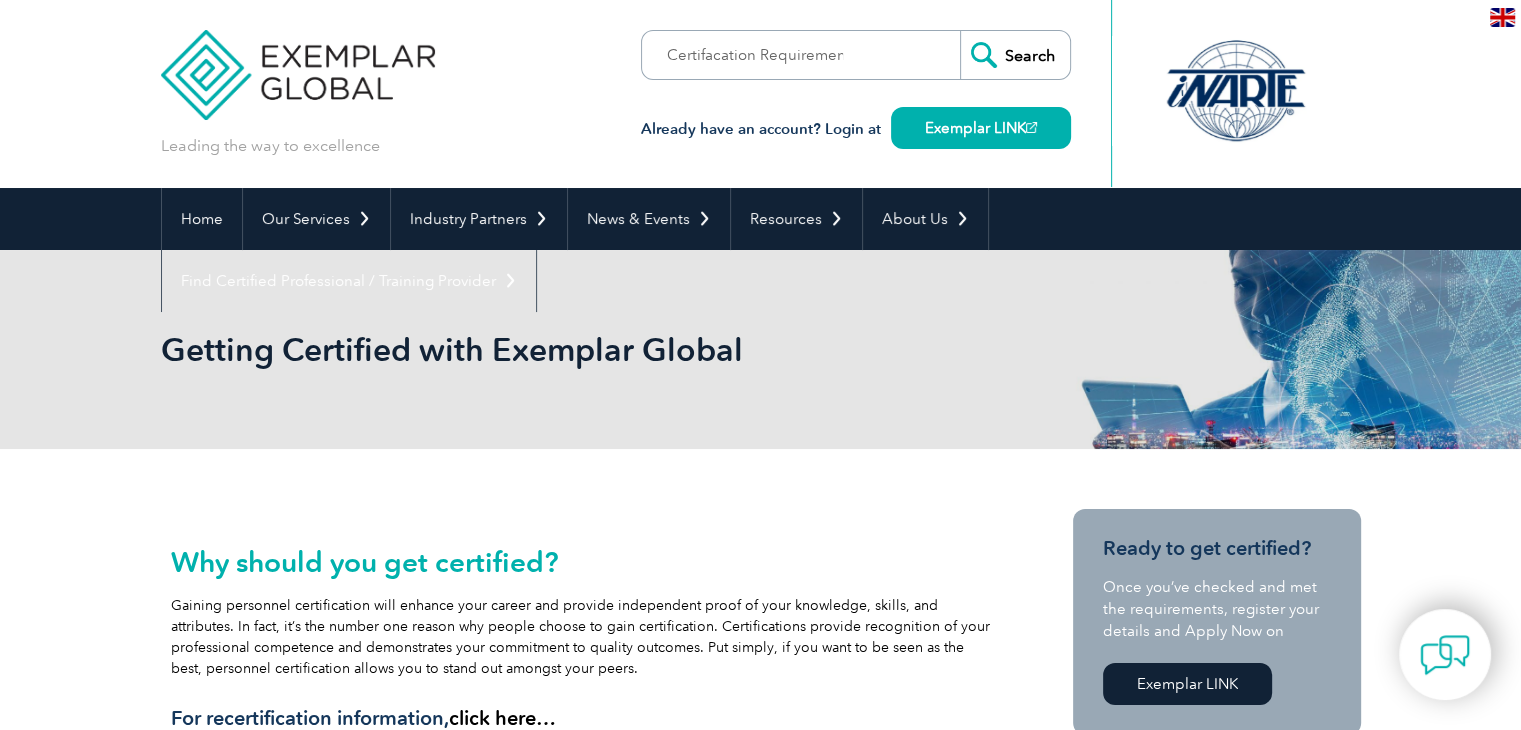 click on "Search" at bounding box center [1015, 55] 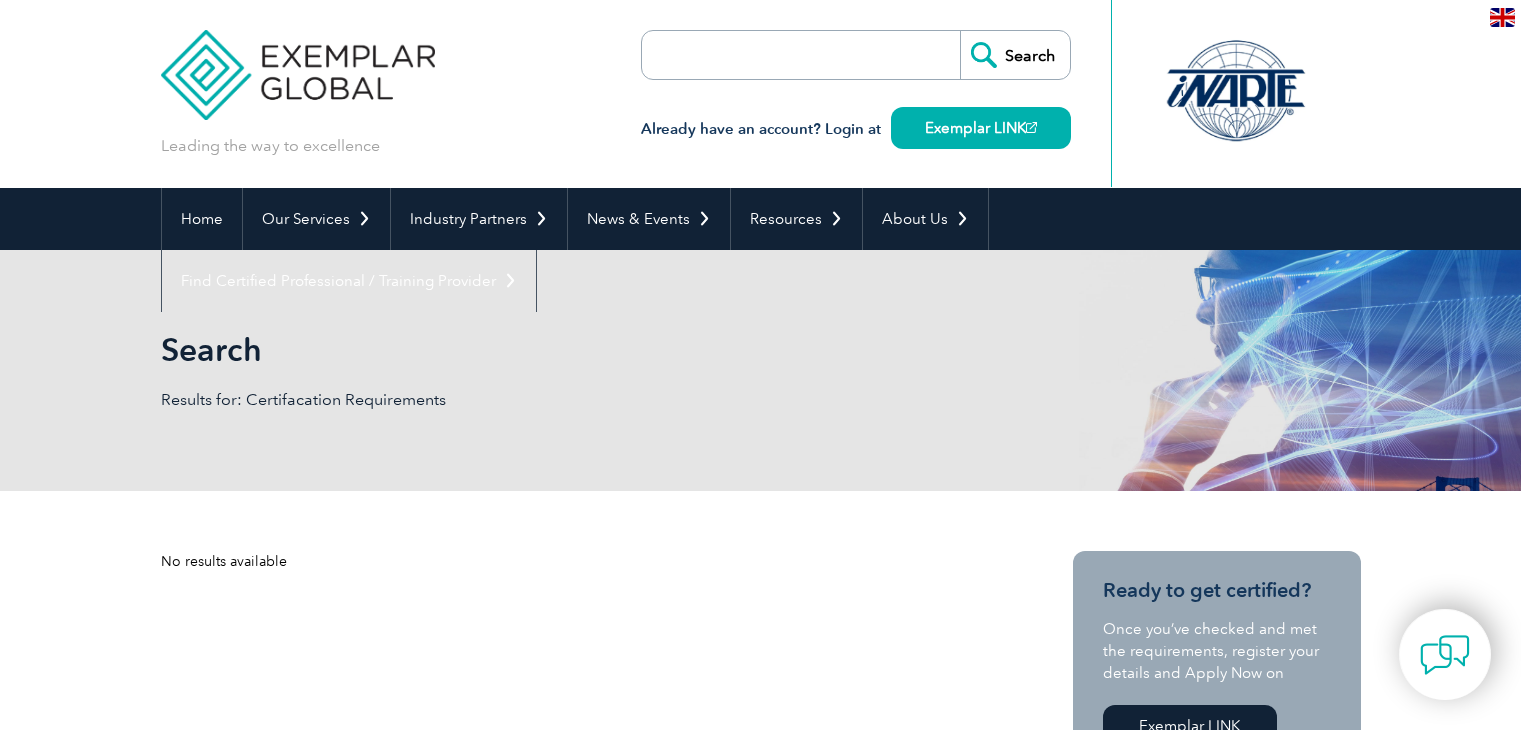 scroll, scrollTop: 0, scrollLeft: 0, axis: both 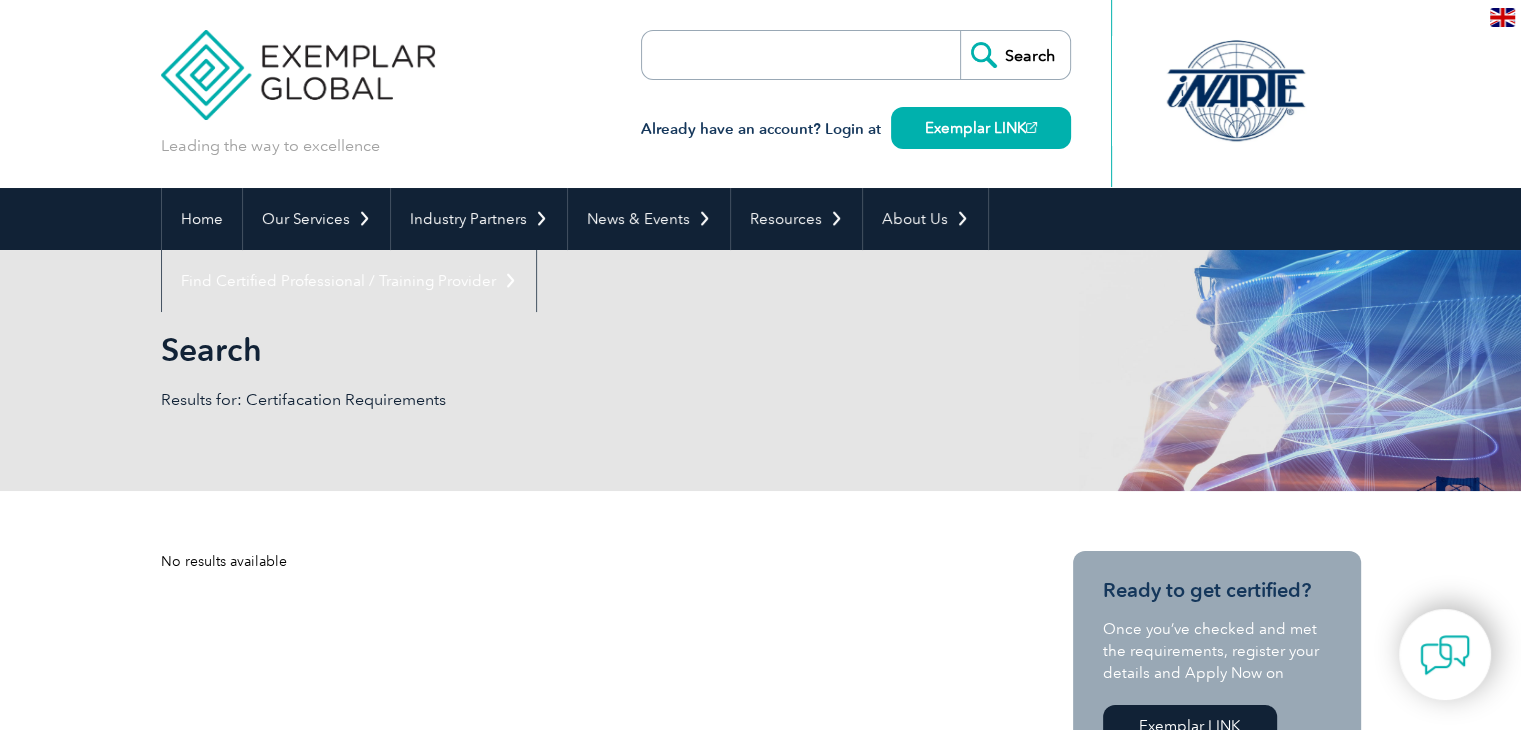 click at bounding box center (757, 55) 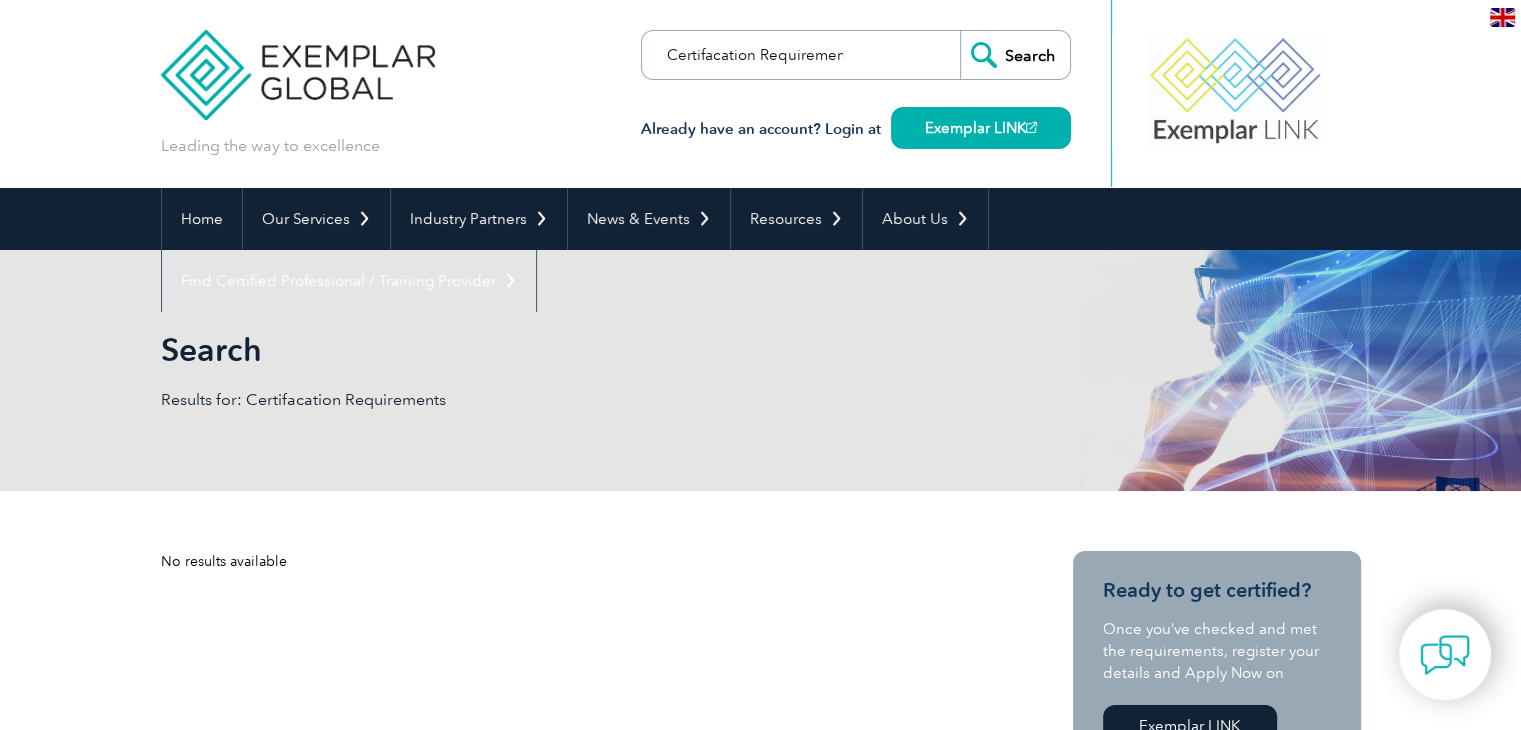 click on "Certifacation Requirements" at bounding box center (757, 55) 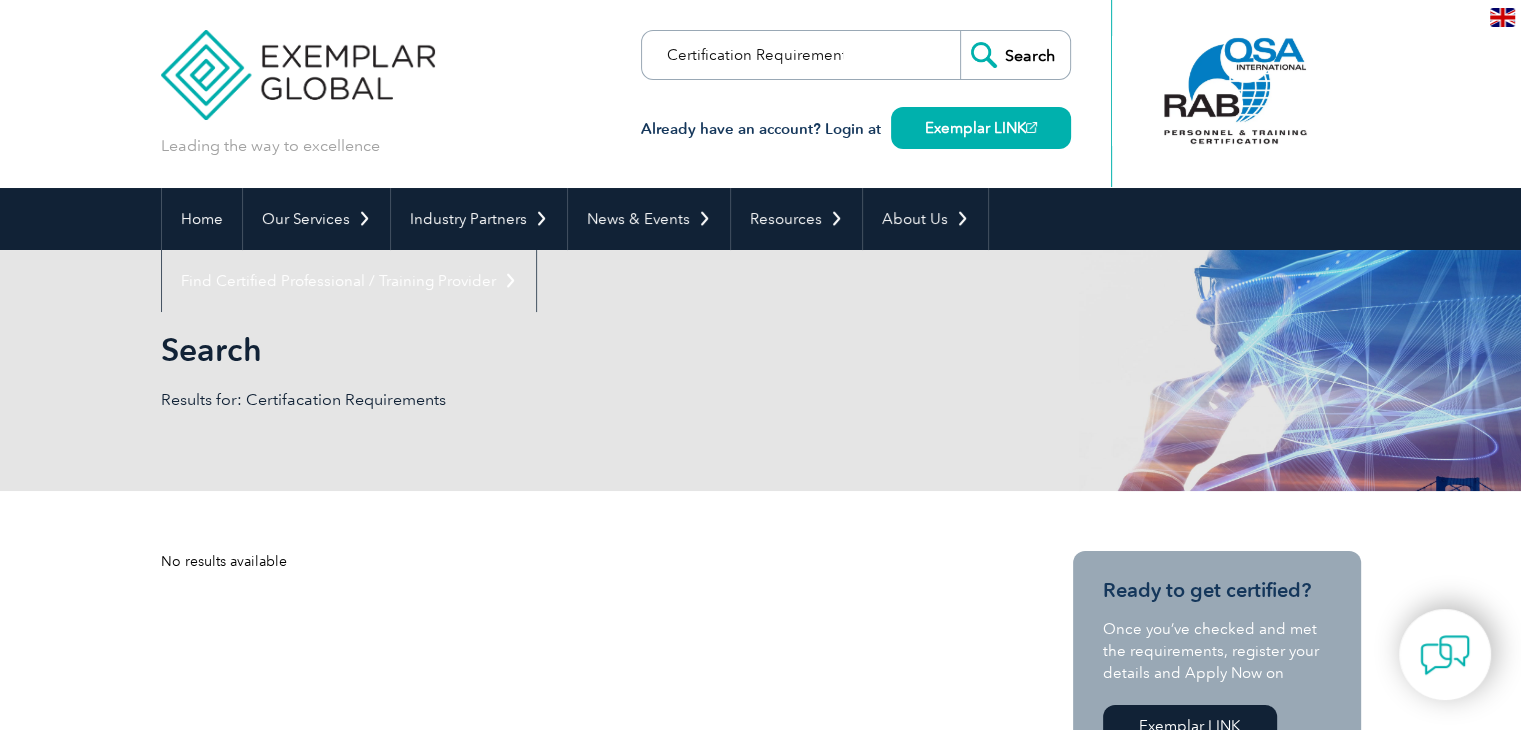 type on "Certification Requirements" 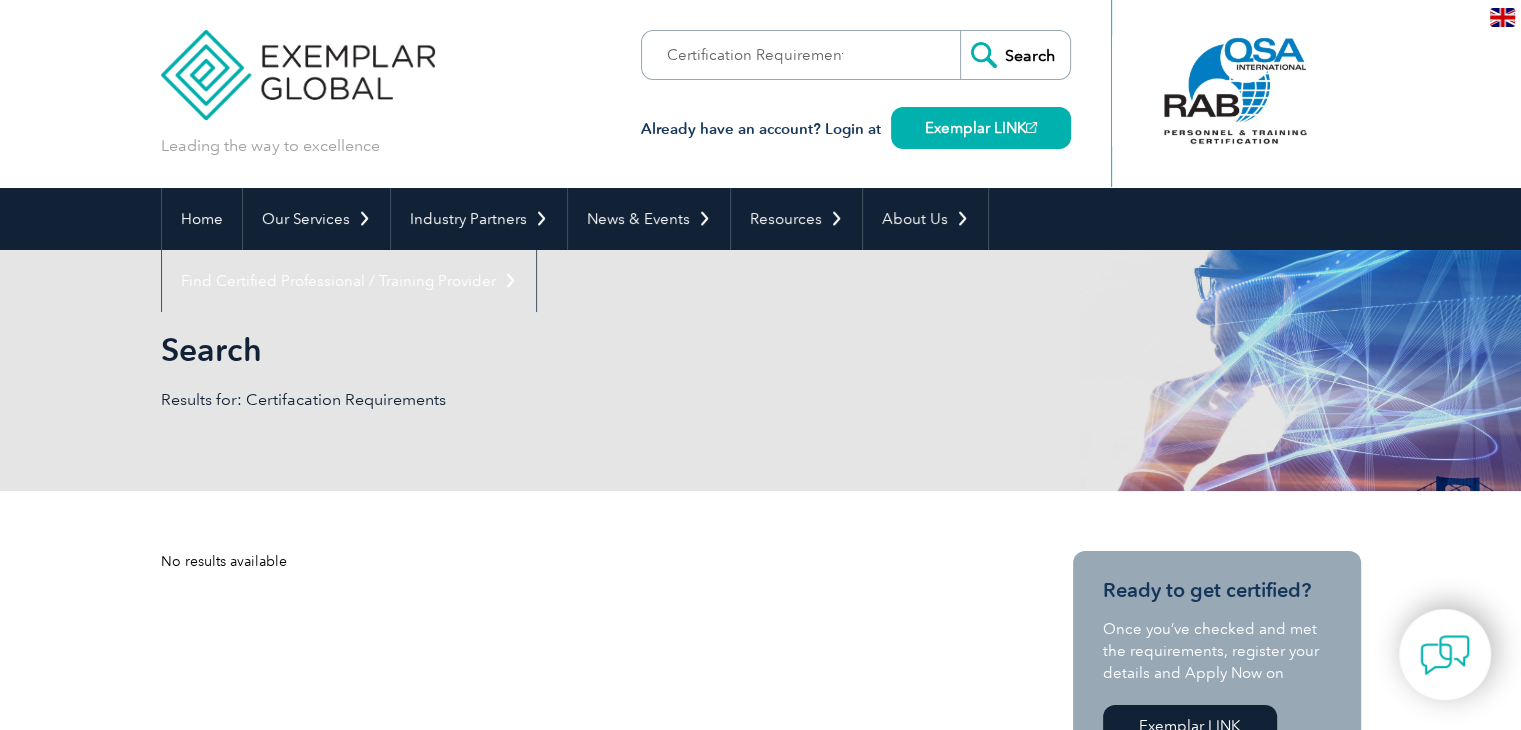 click on "Search" at bounding box center [1015, 55] 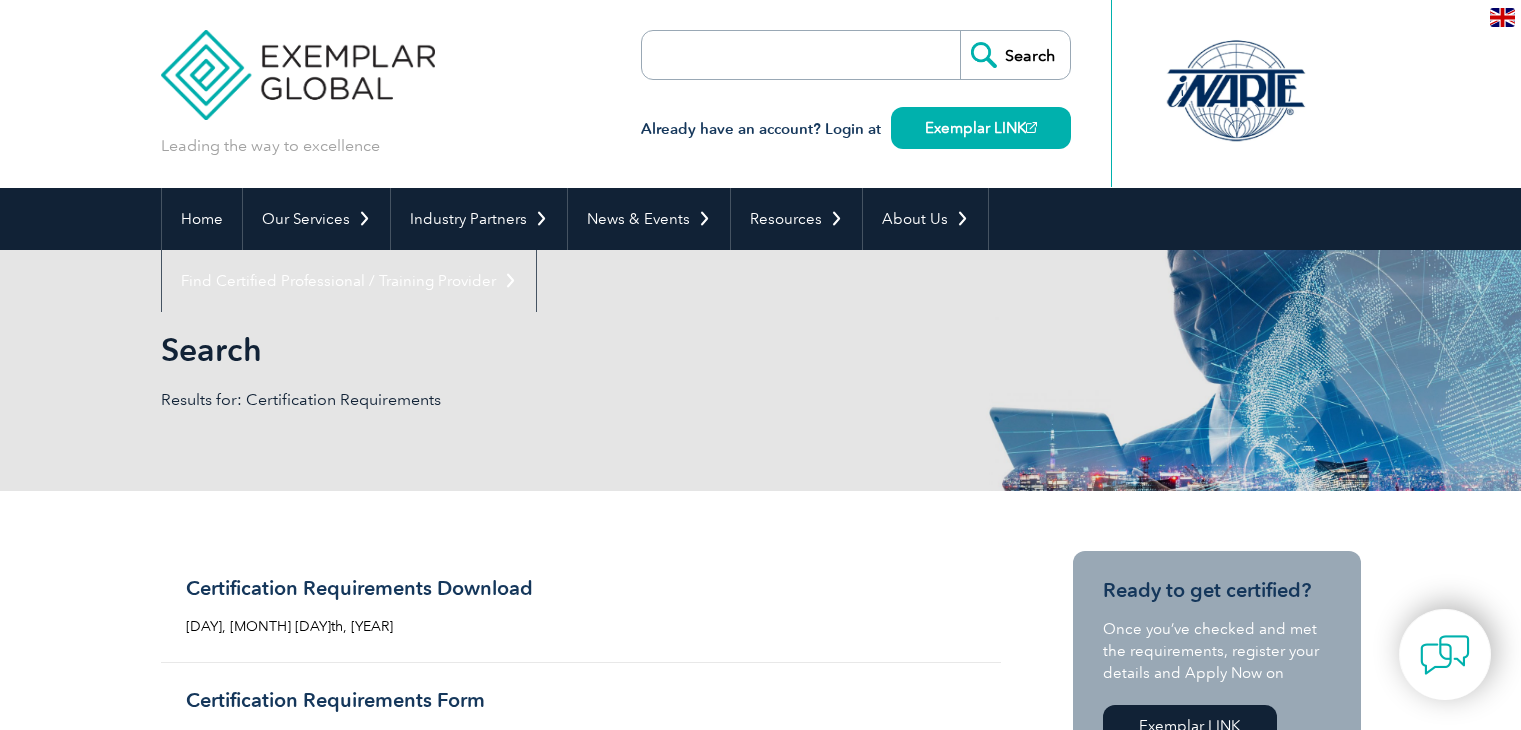 scroll, scrollTop: 0, scrollLeft: 0, axis: both 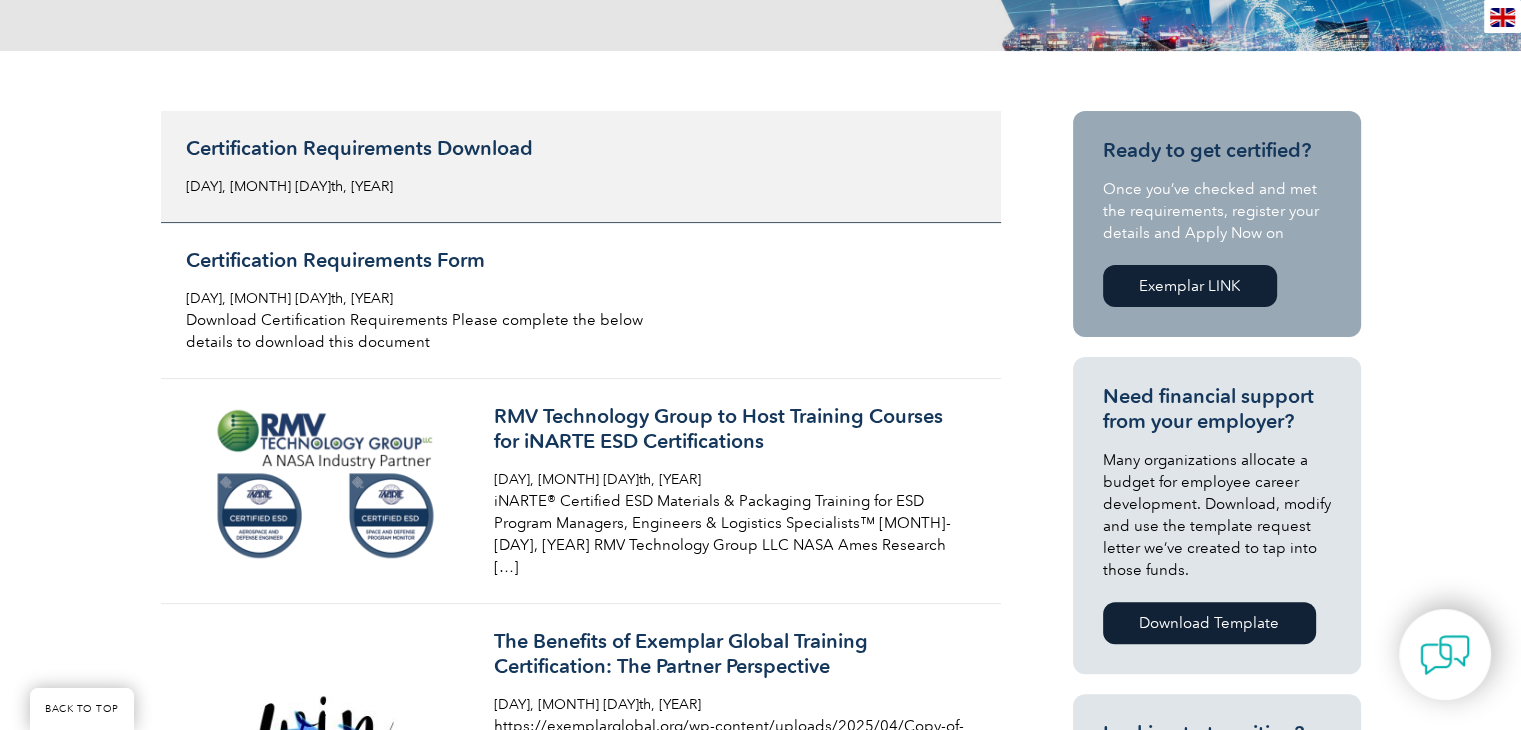 click on "Certification Requirements Download" at bounding box center (423, 148) 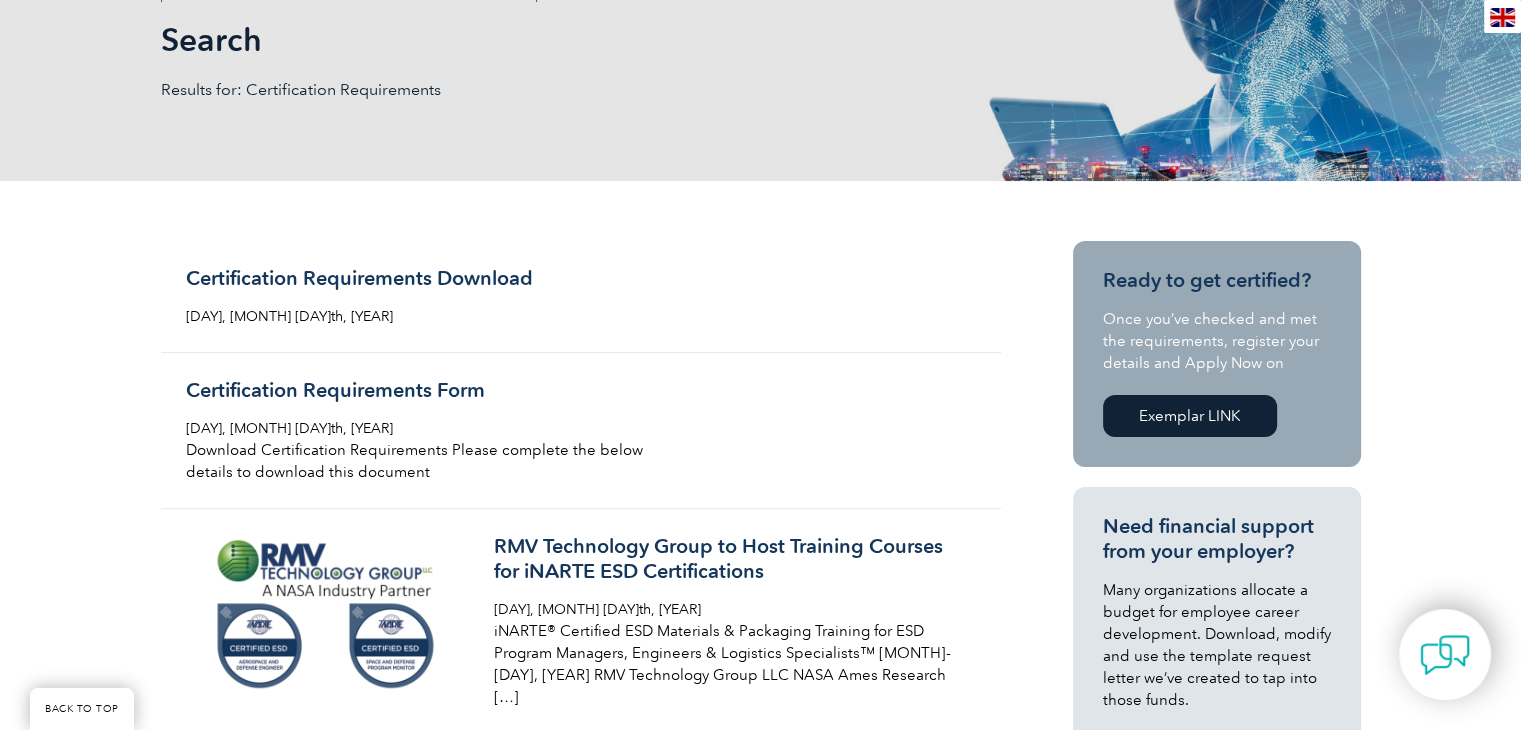 scroll, scrollTop: 484, scrollLeft: 0, axis: vertical 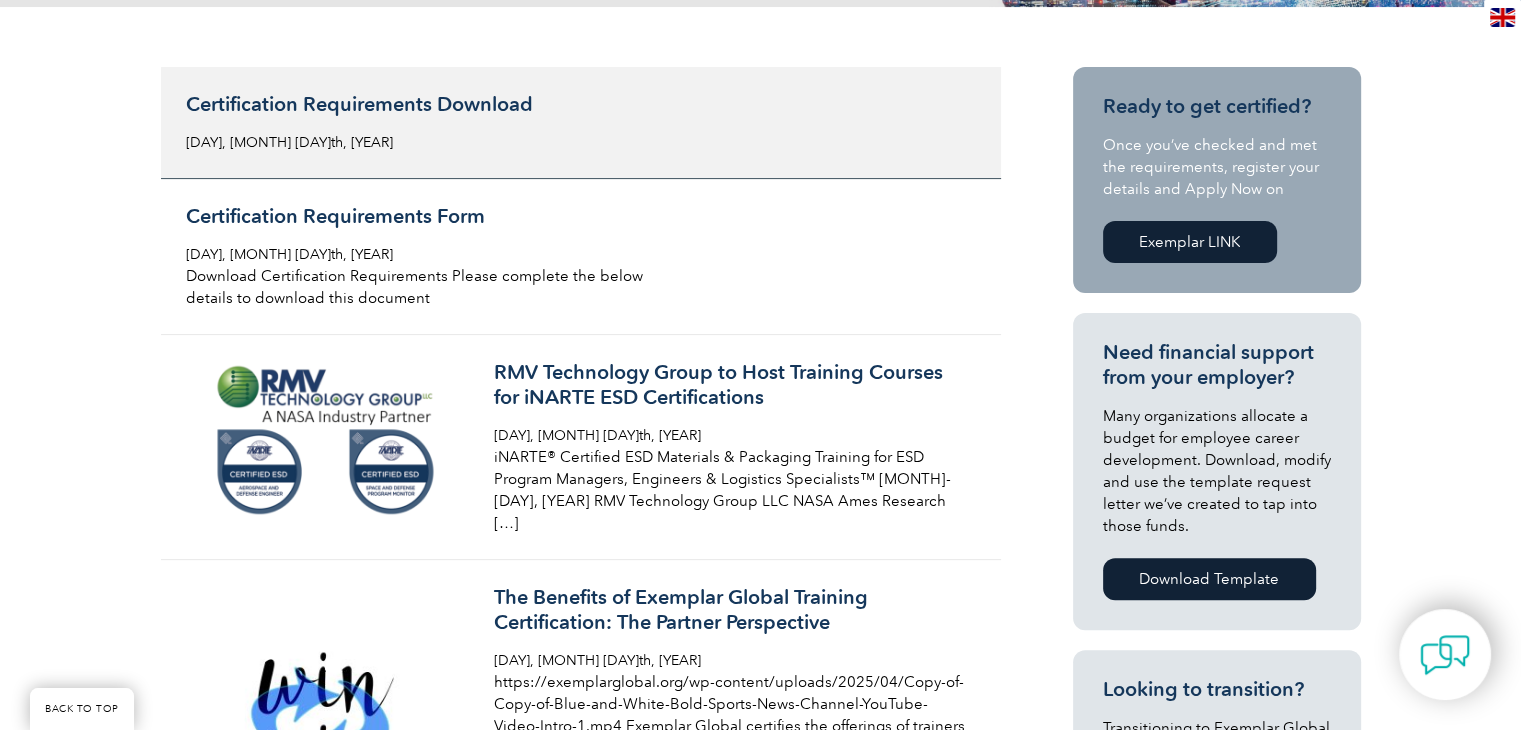 click on "Certification Requirements Download" at bounding box center [423, 104] 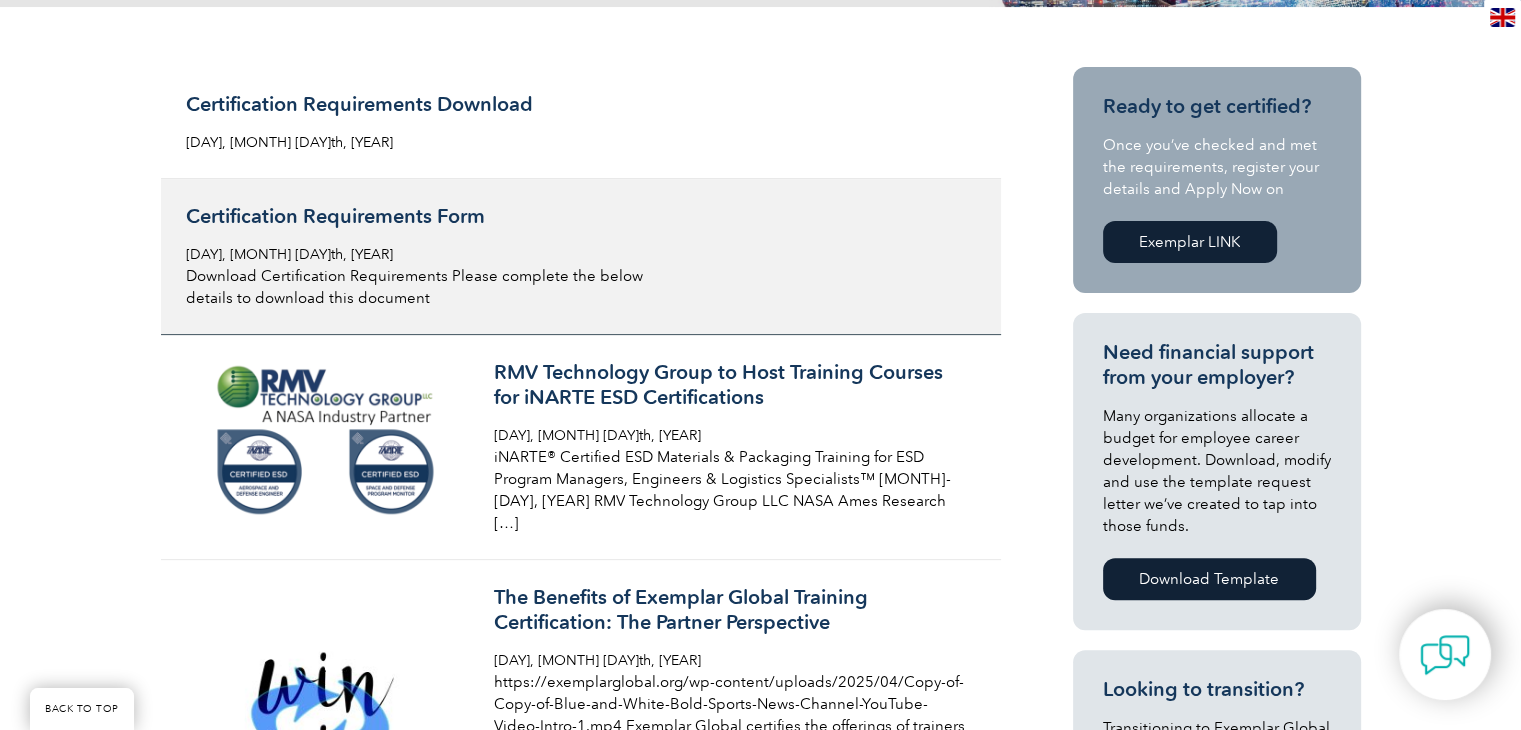 click on "Certification Requirements Form" at bounding box center (423, 216) 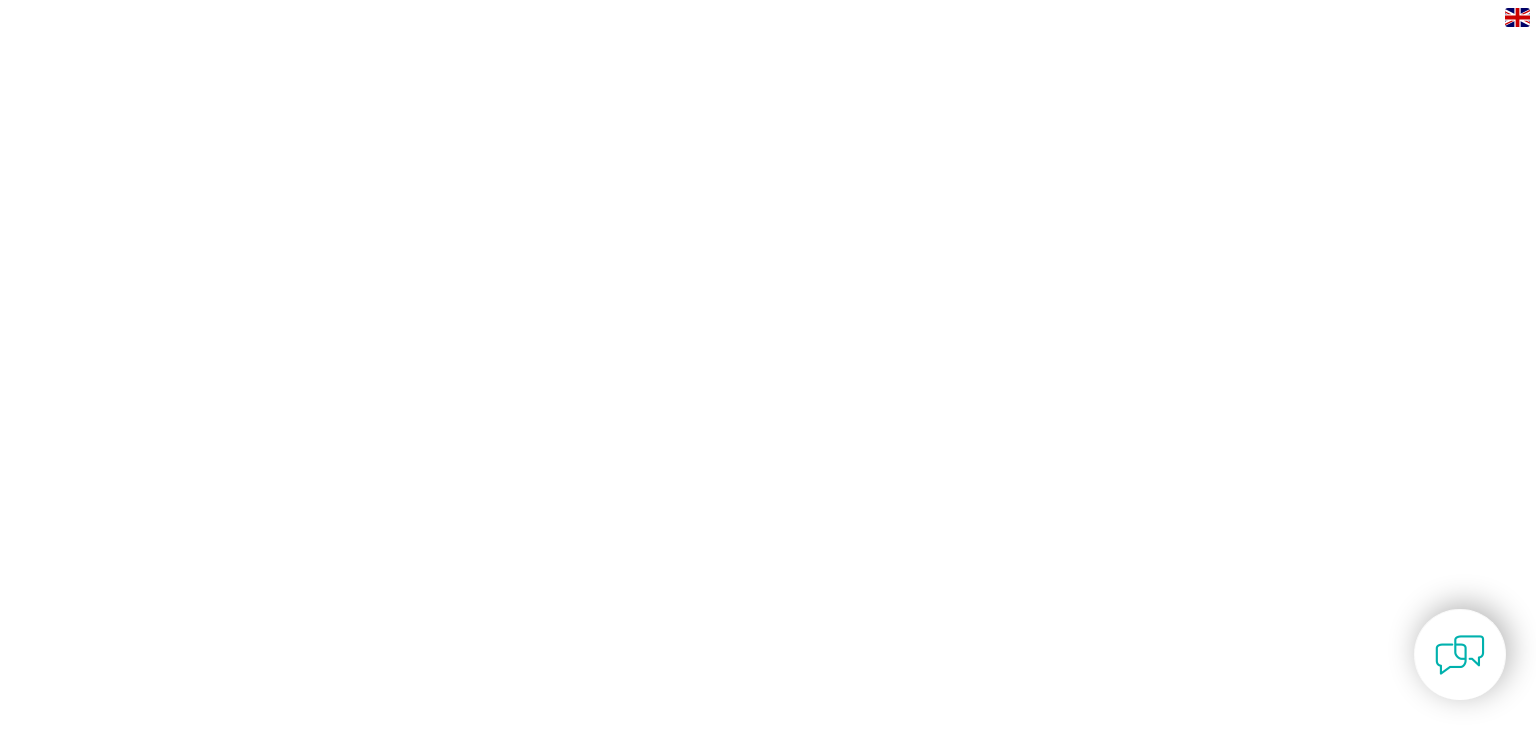 scroll, scrollTop: 0, scrollLeft: 0, axis: both 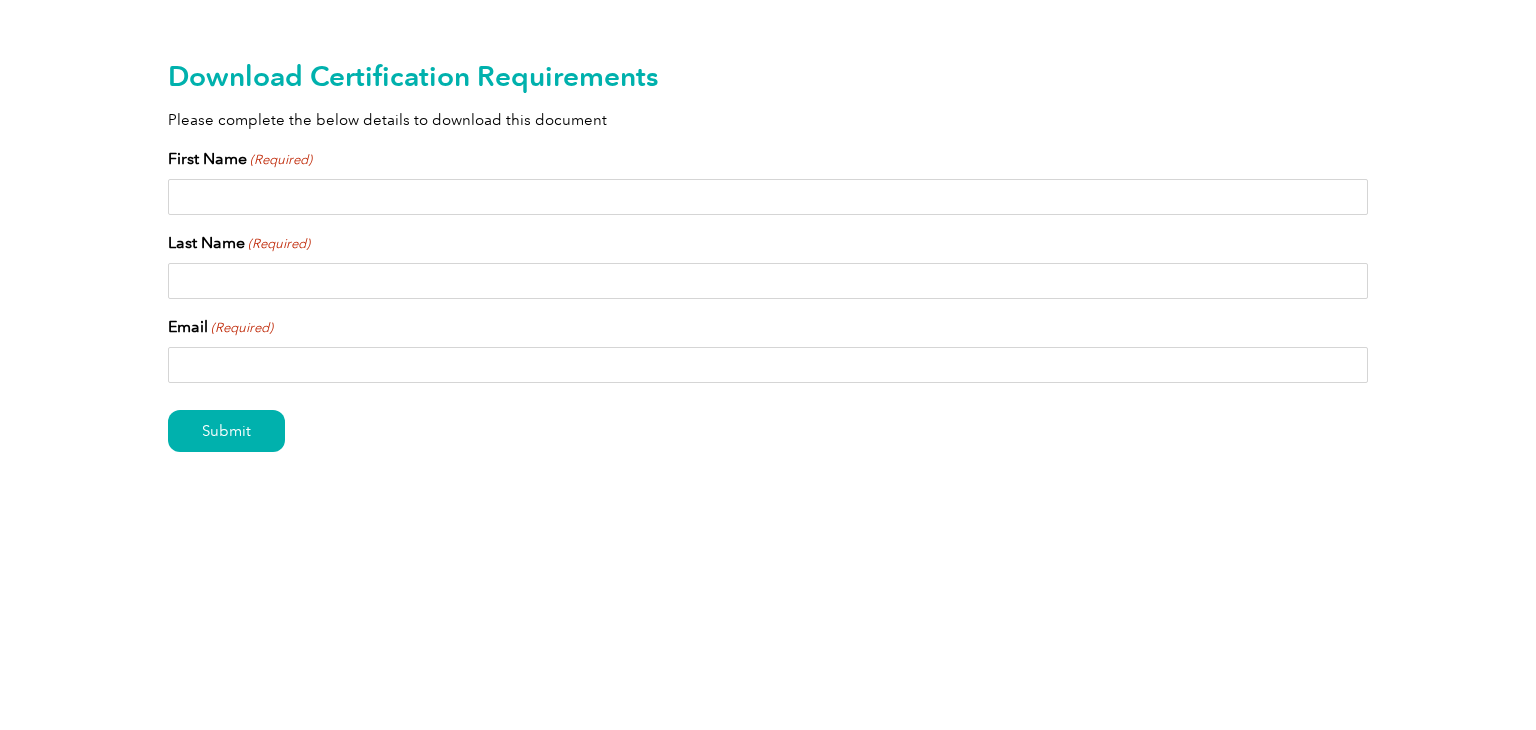 type on "[FIRST]" 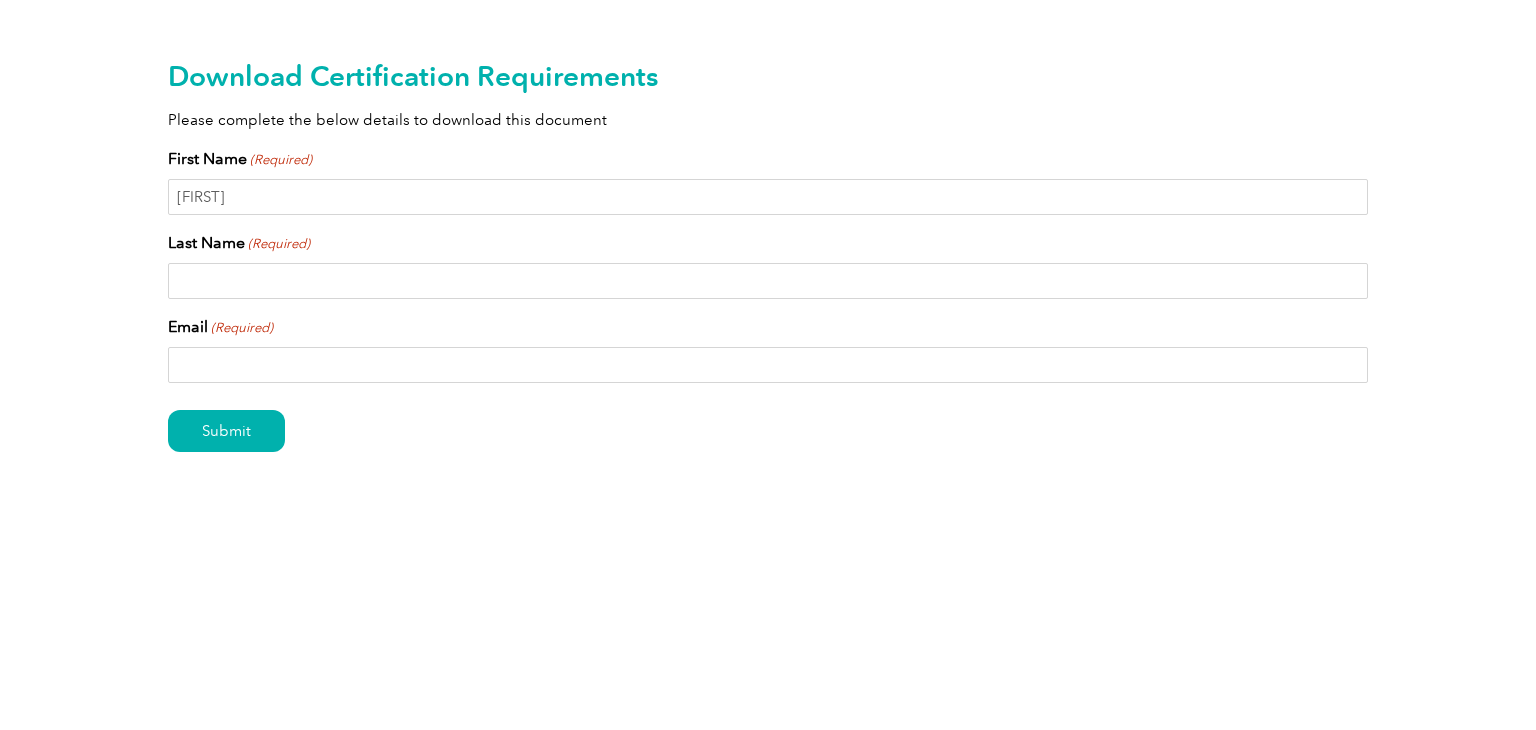 type on "[LAST]" 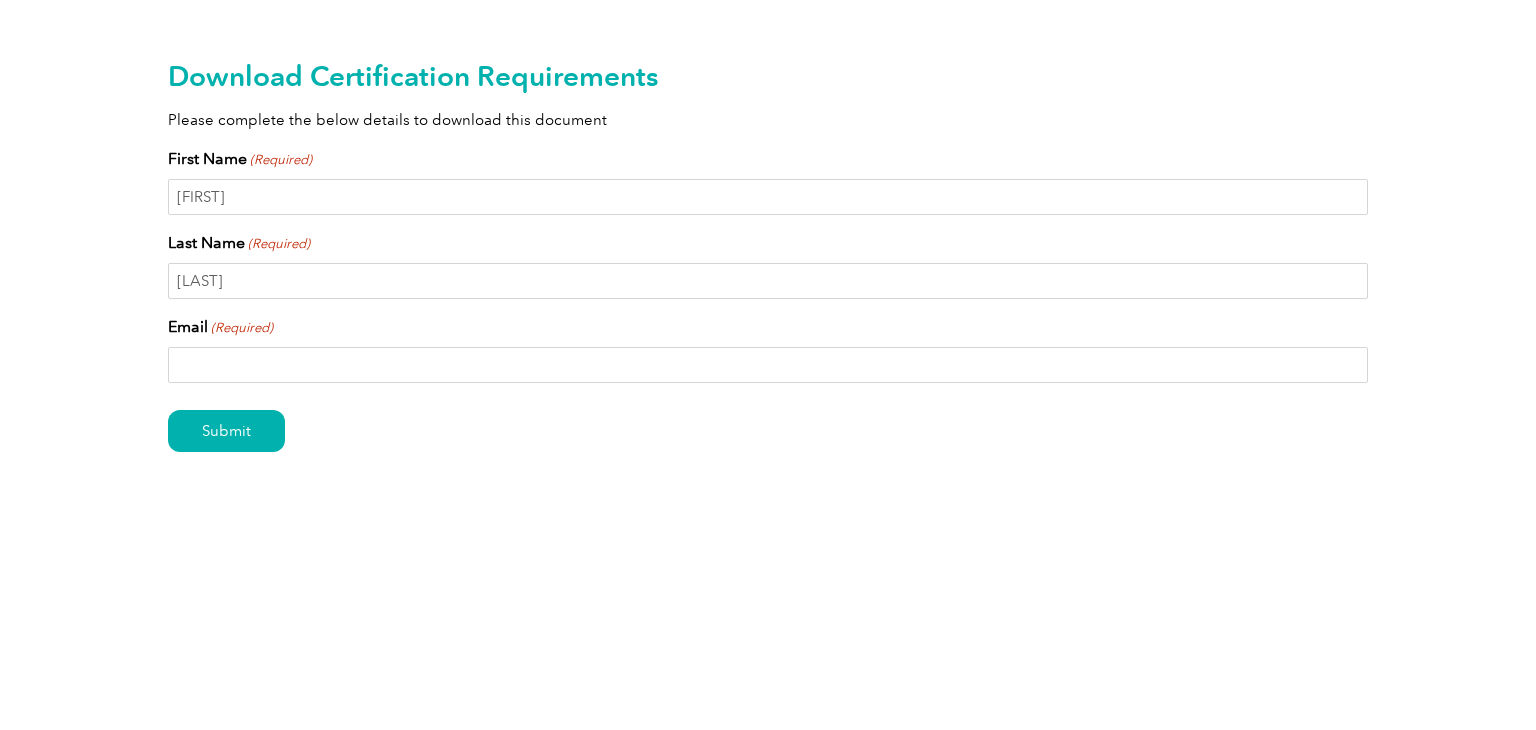 click on "Email (Required)" at bounding box center (768, 365) 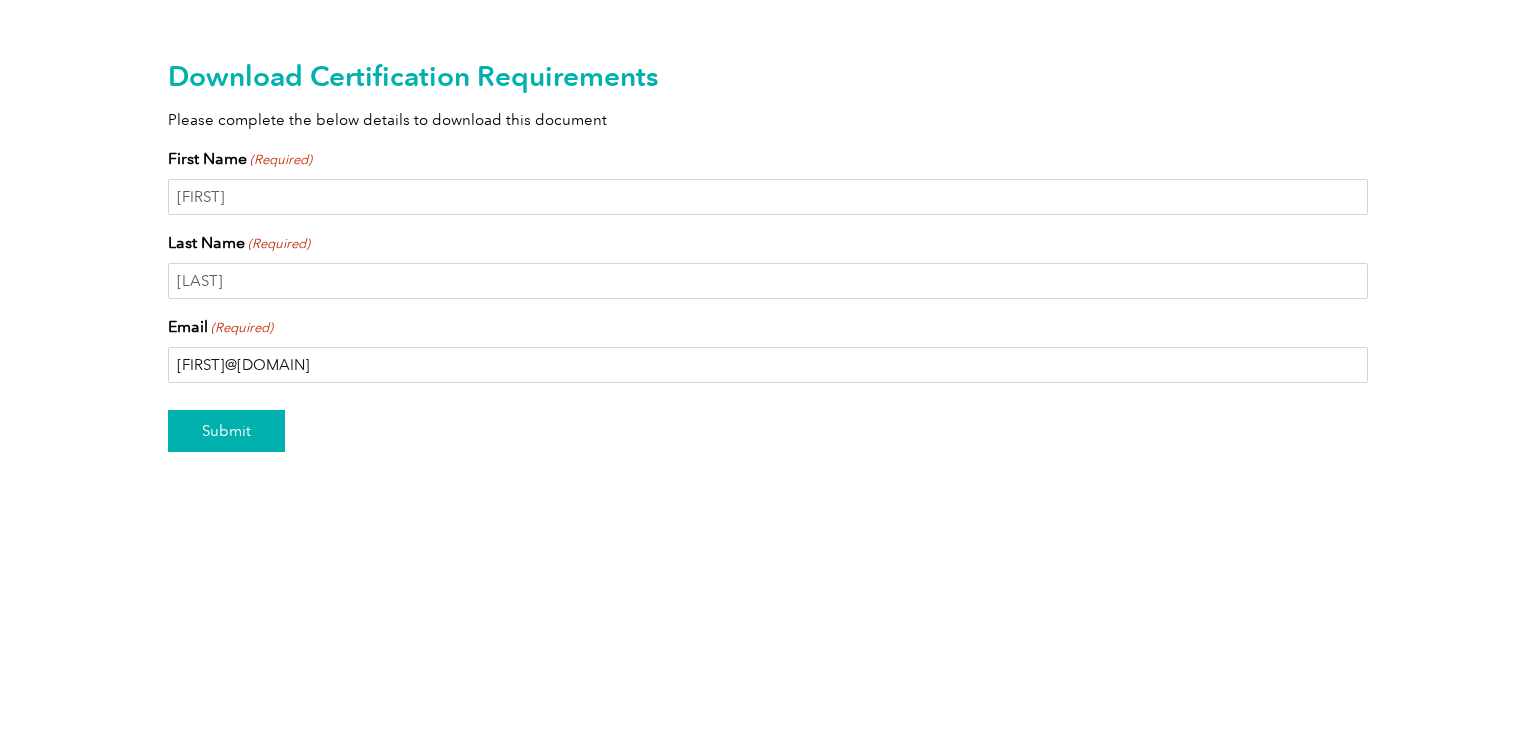 type on "jasonlittlewood@mail.com" 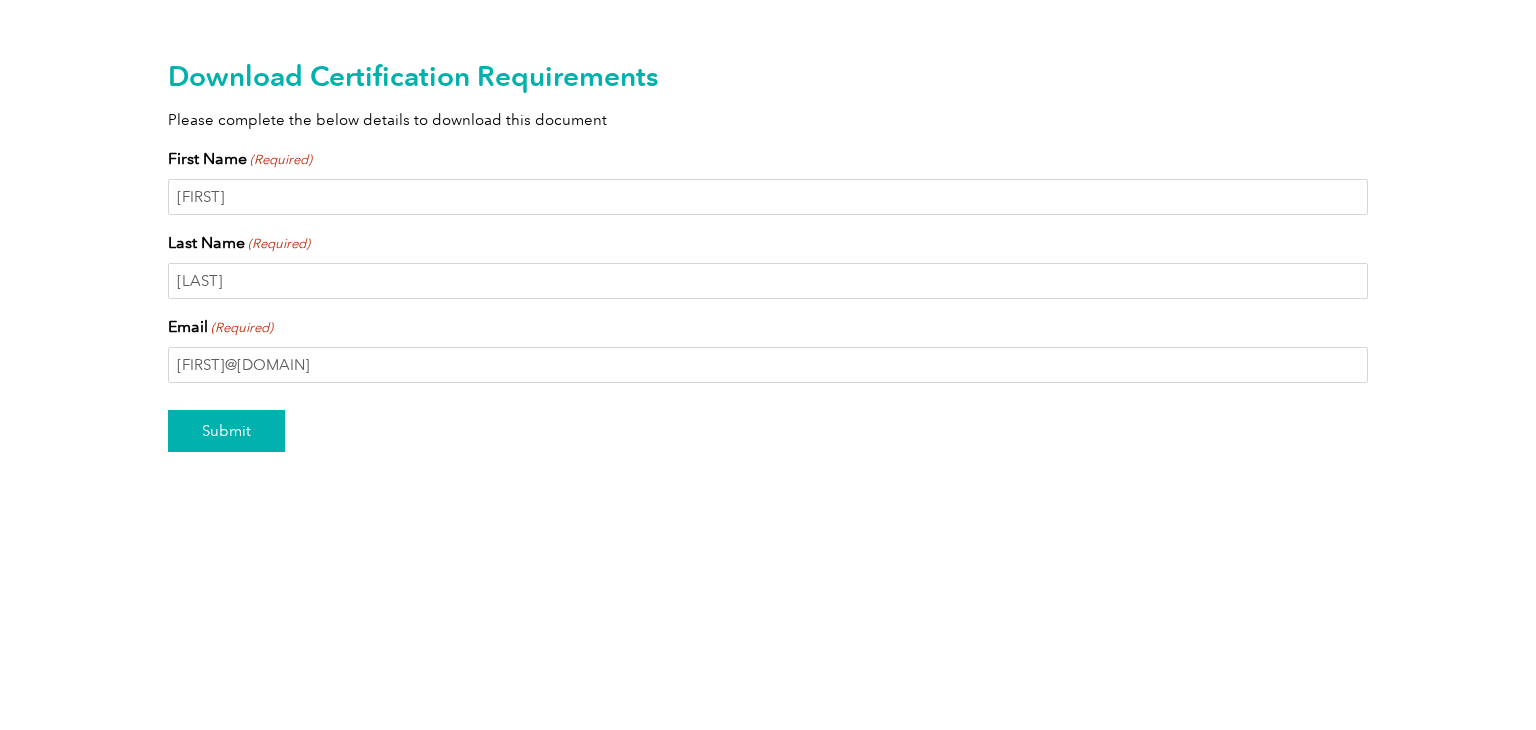 click on "Submit" at bounding box center [226, 431] 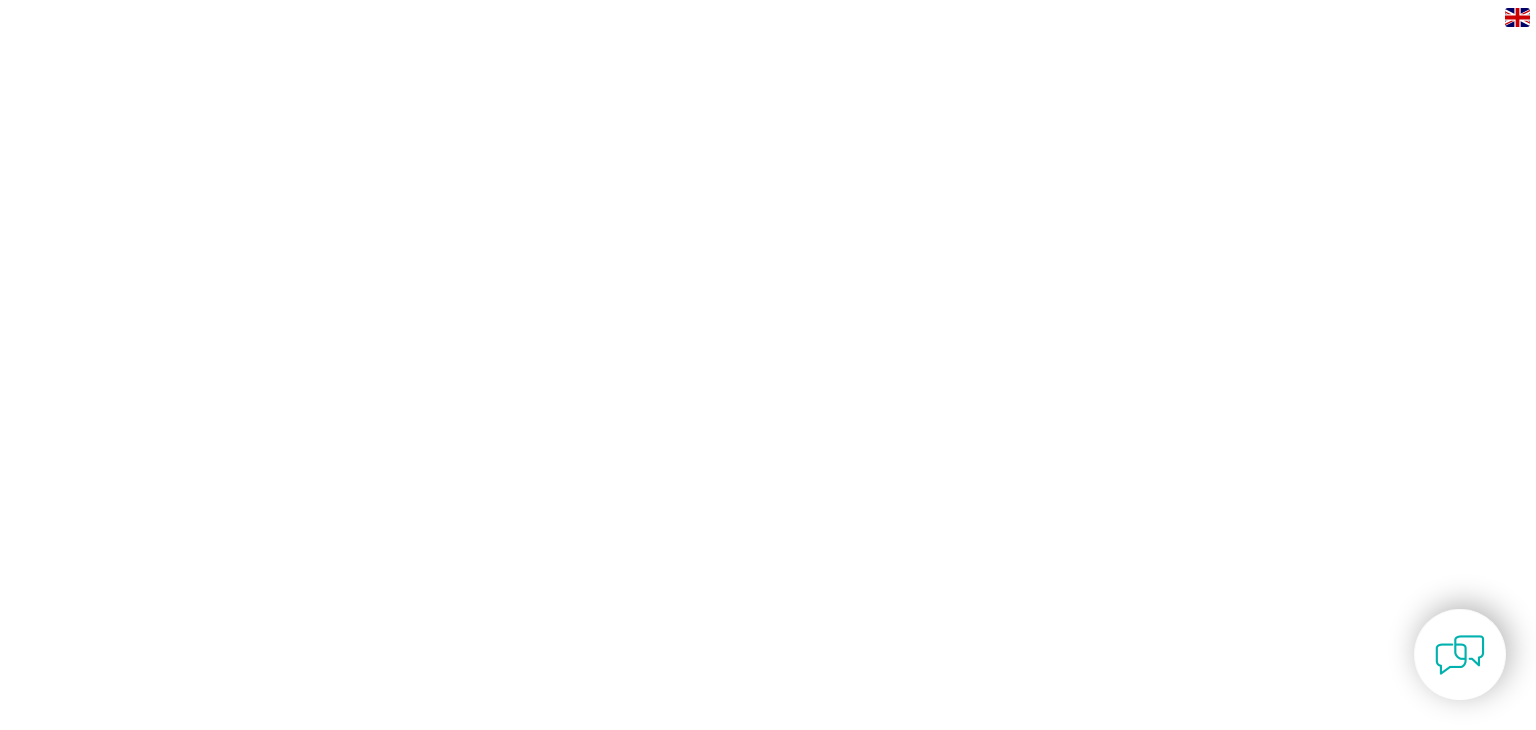 scroll, scrollTop: 0, scrollLeft: 0, axis: both 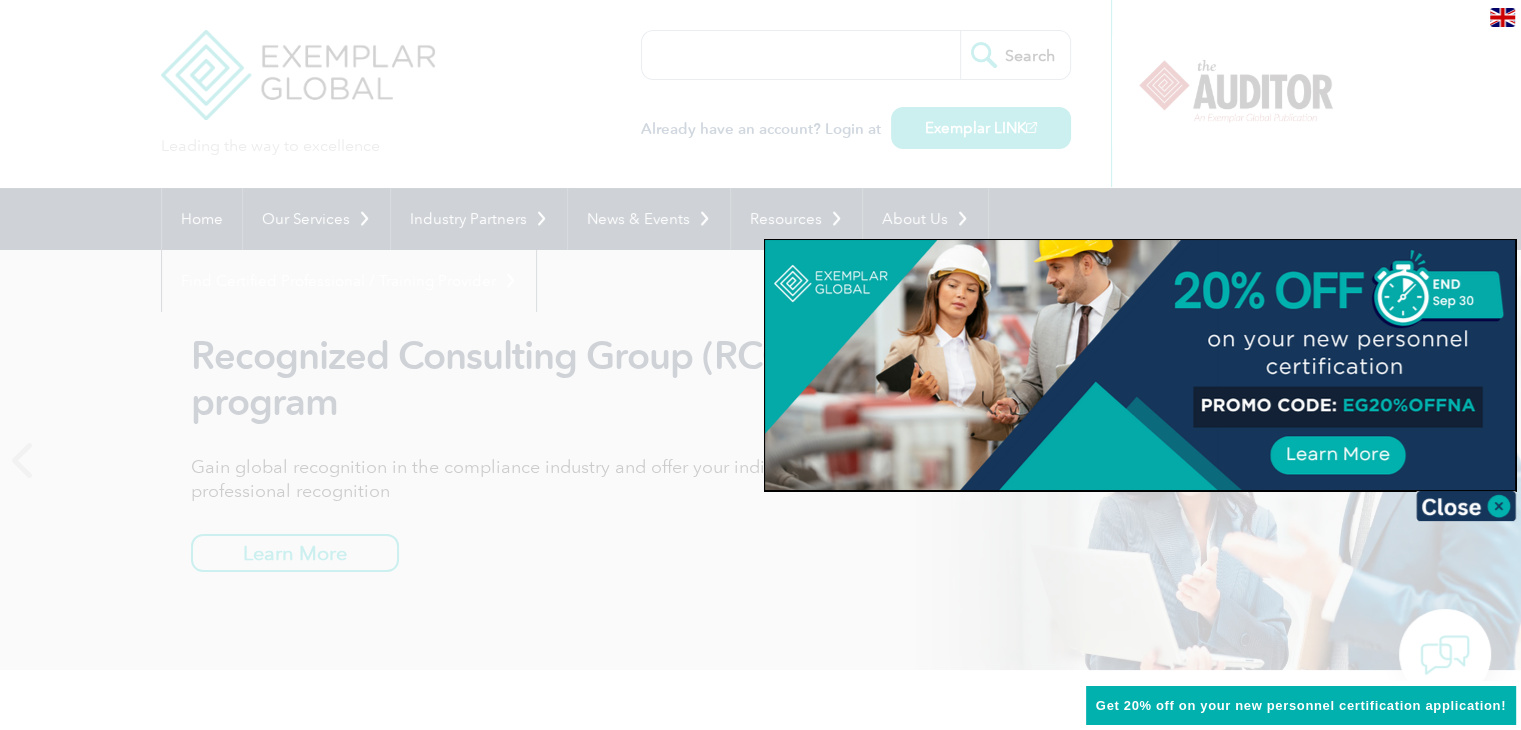 click at bounding box center [760, 365] 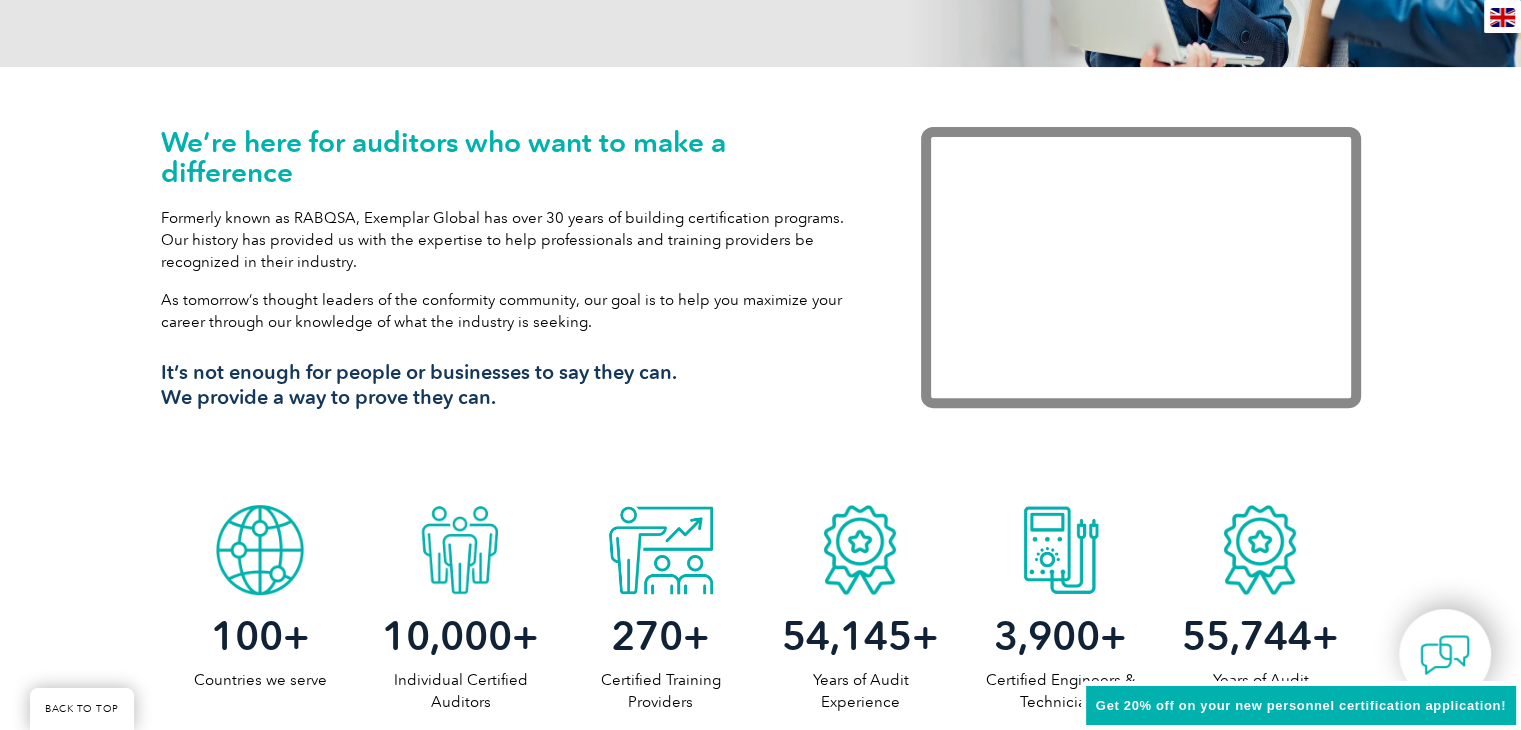scroll, scrollTop: 0, scrollLeft: 0, axis: both 